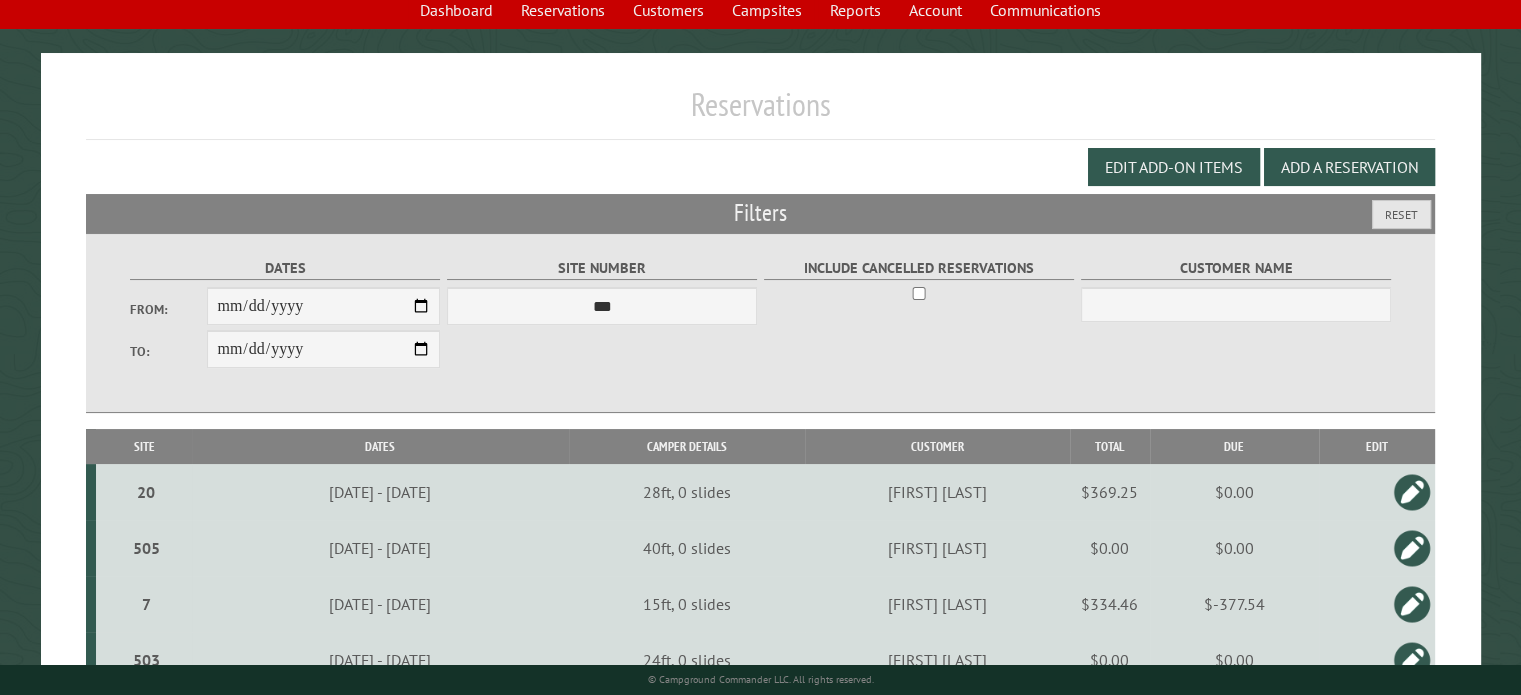 scroll, scrollTop: 110, scrollLeft: 0, axis: vertical 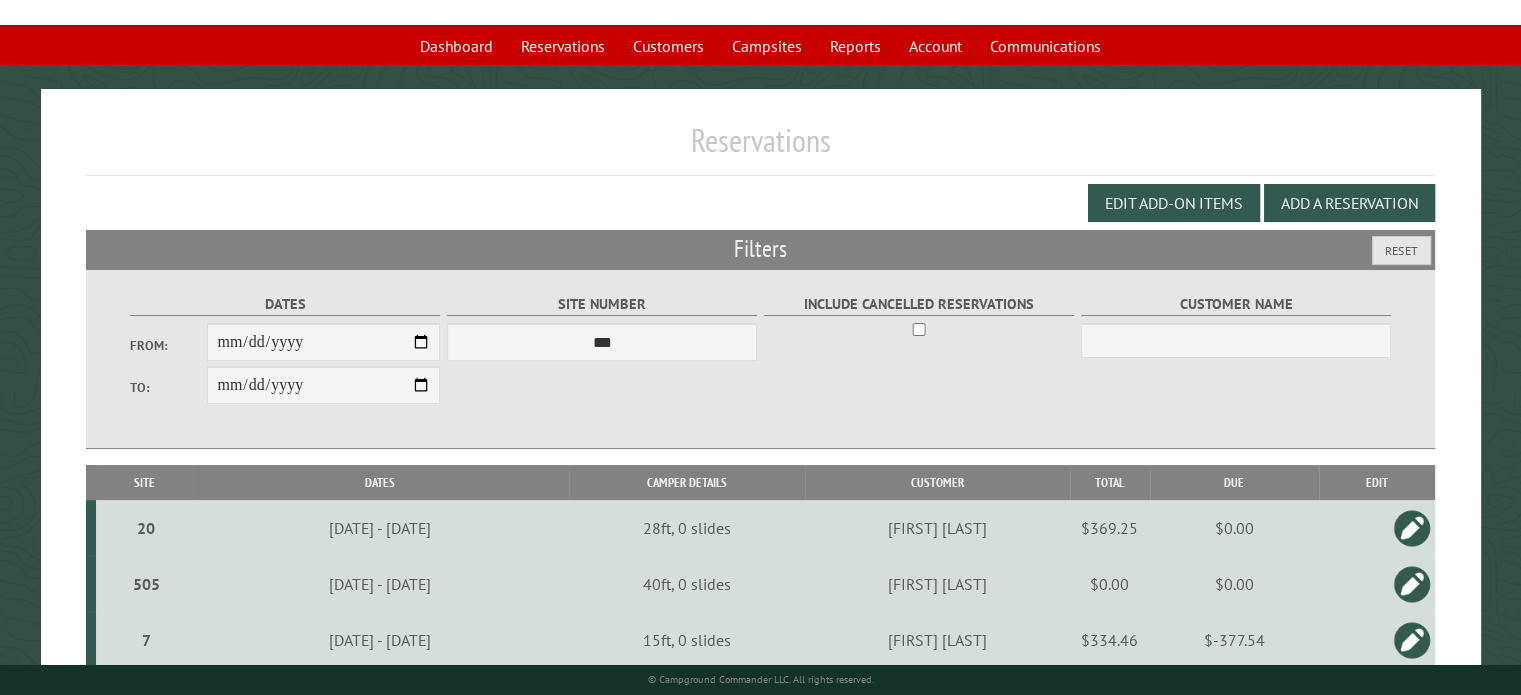 click on "Site" at bounding box center (144, 482) 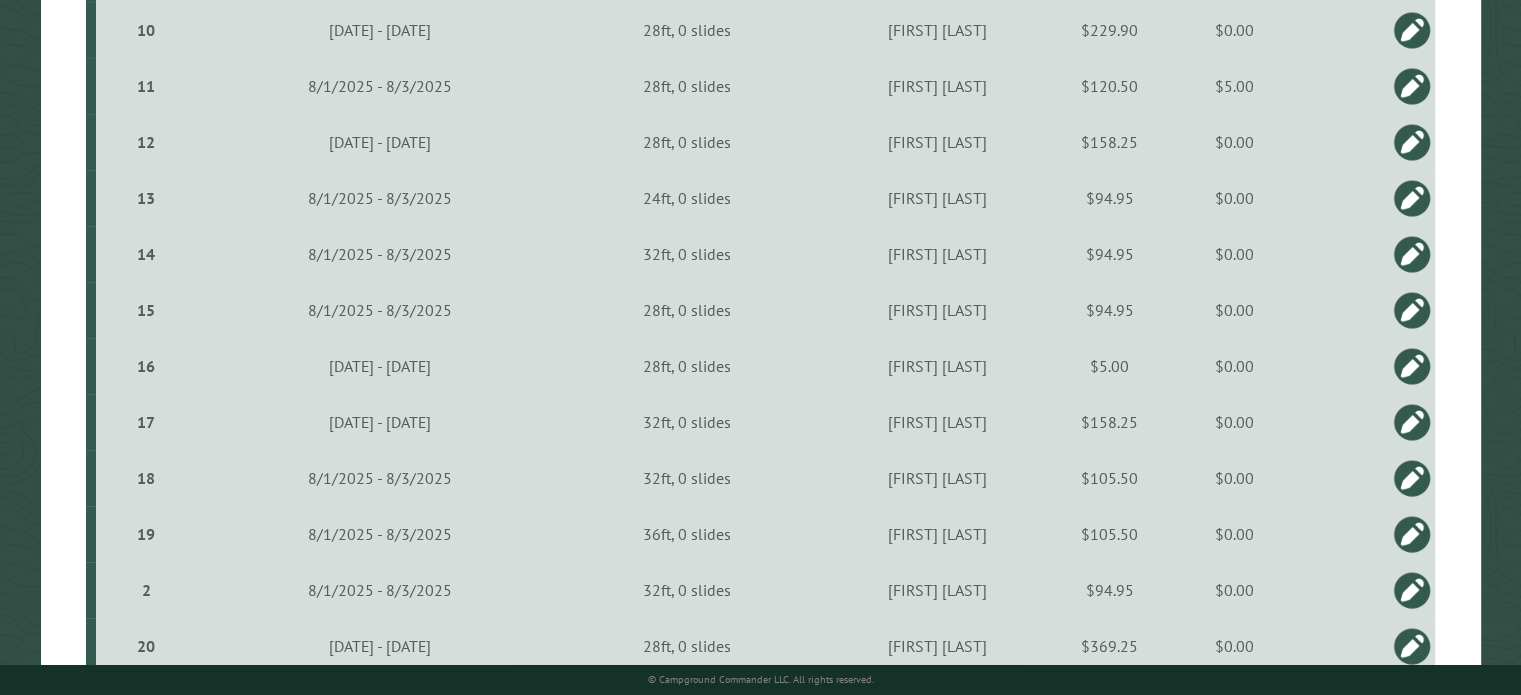 scroll, scrollTop: 670, scrollLeft: 0, axis: vertical 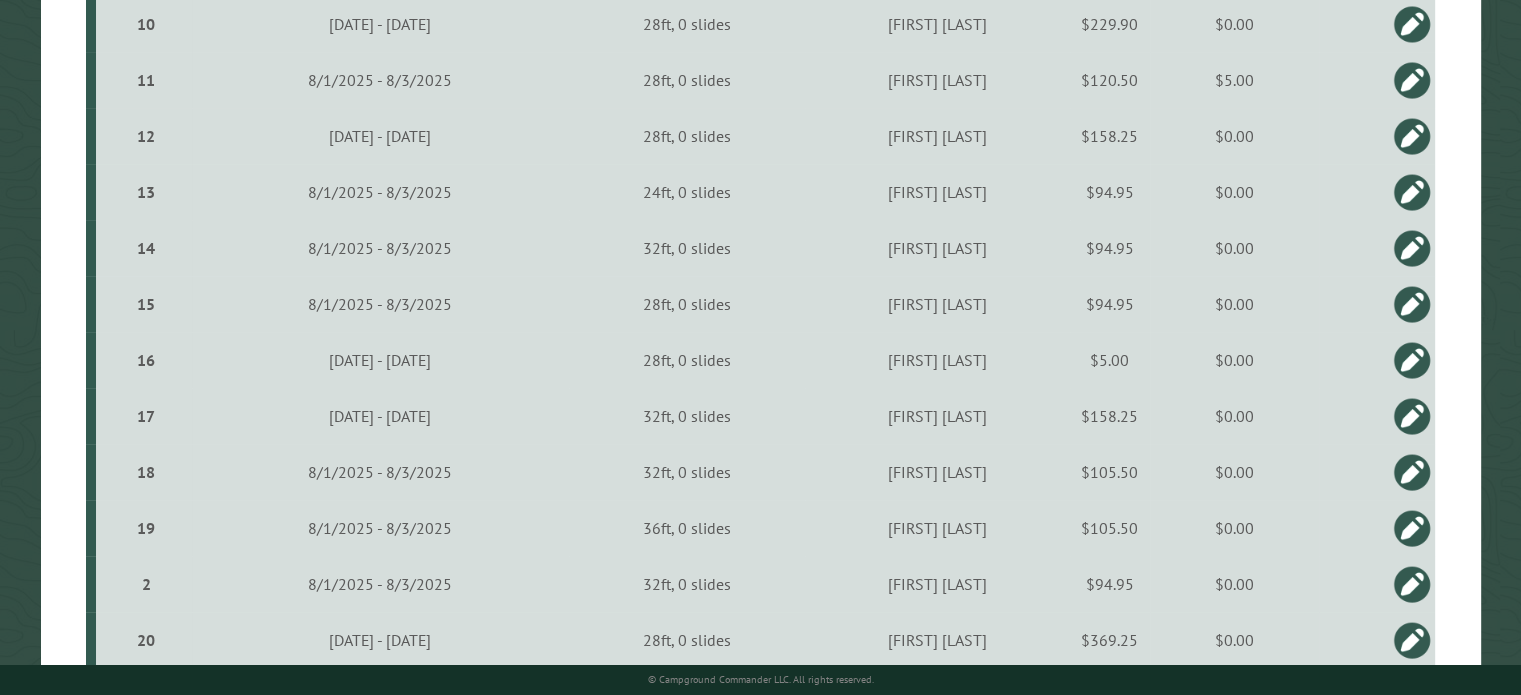 click at bounding box center (1412, 248) 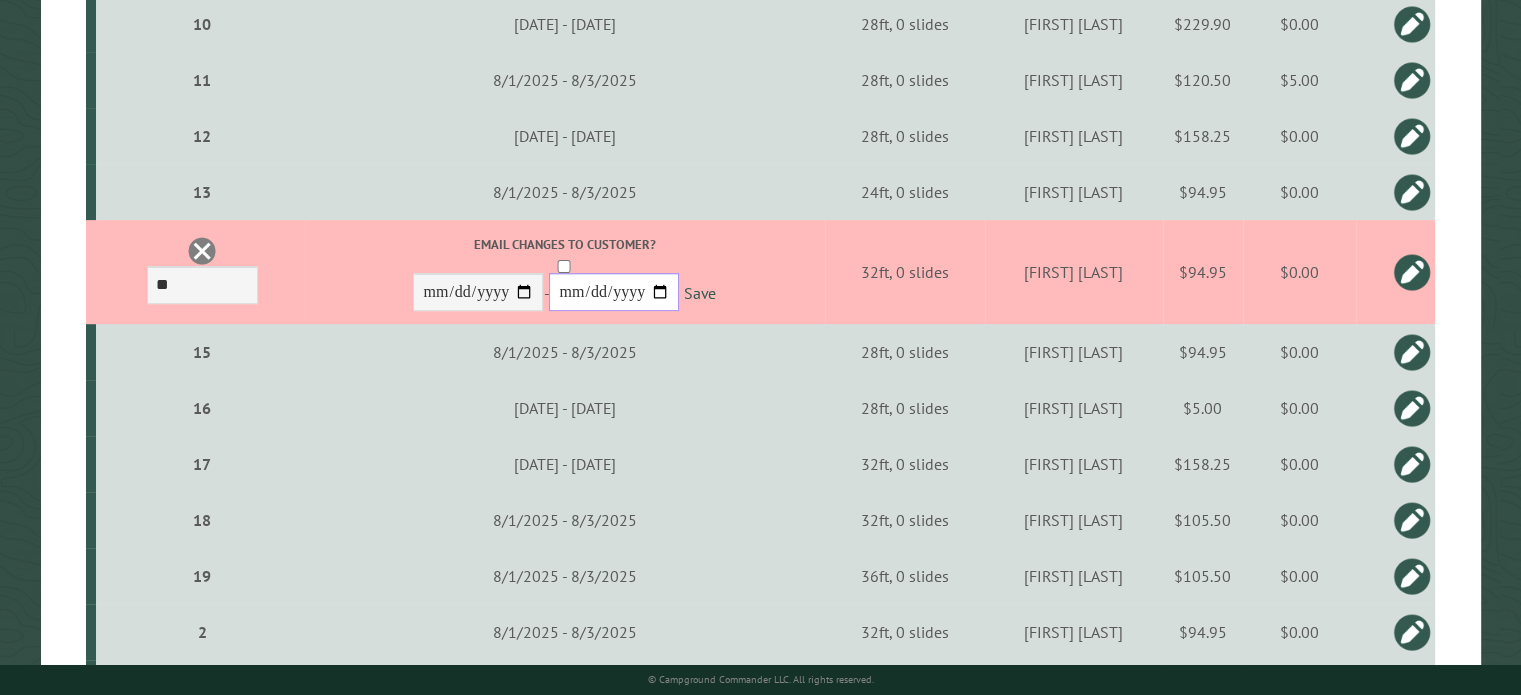 click on "**********" at bounding box center [614, 292] 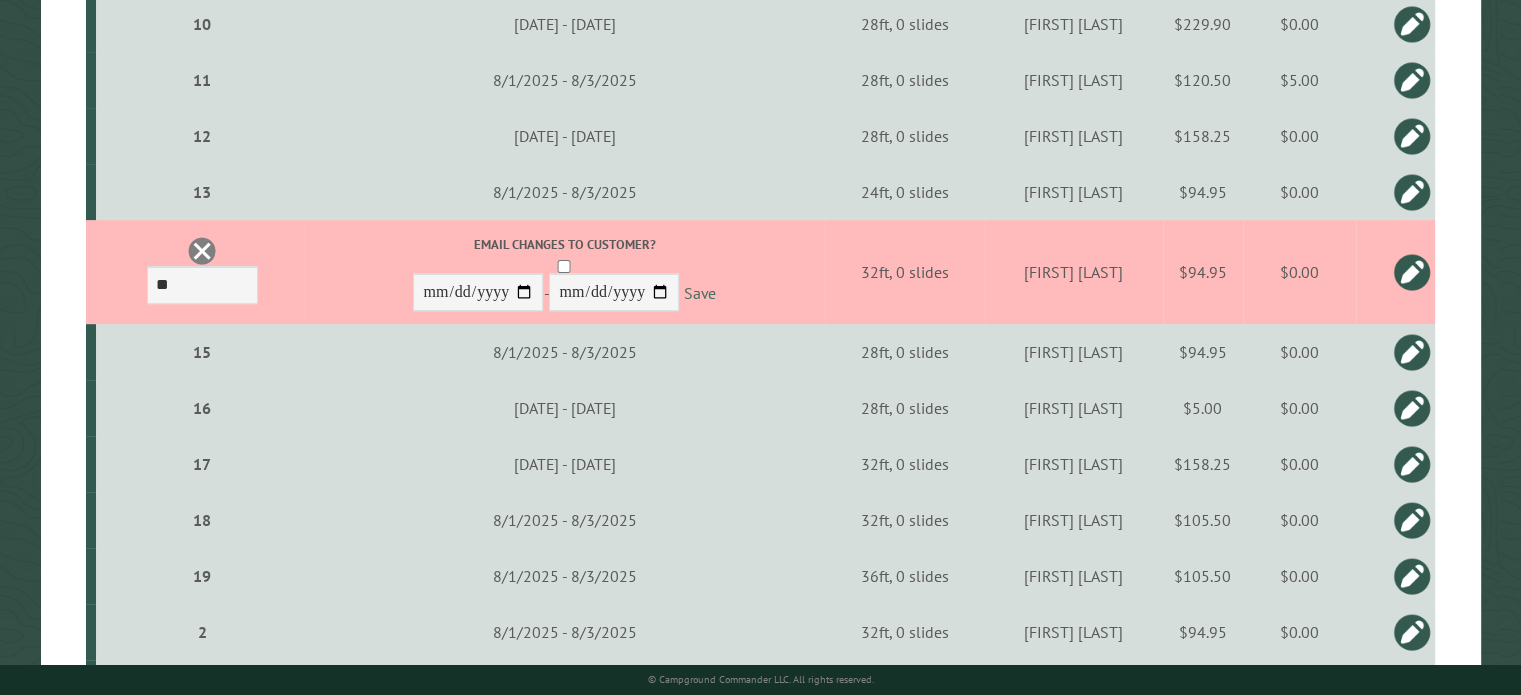 click on "Save" at bounding box center [699, 293] 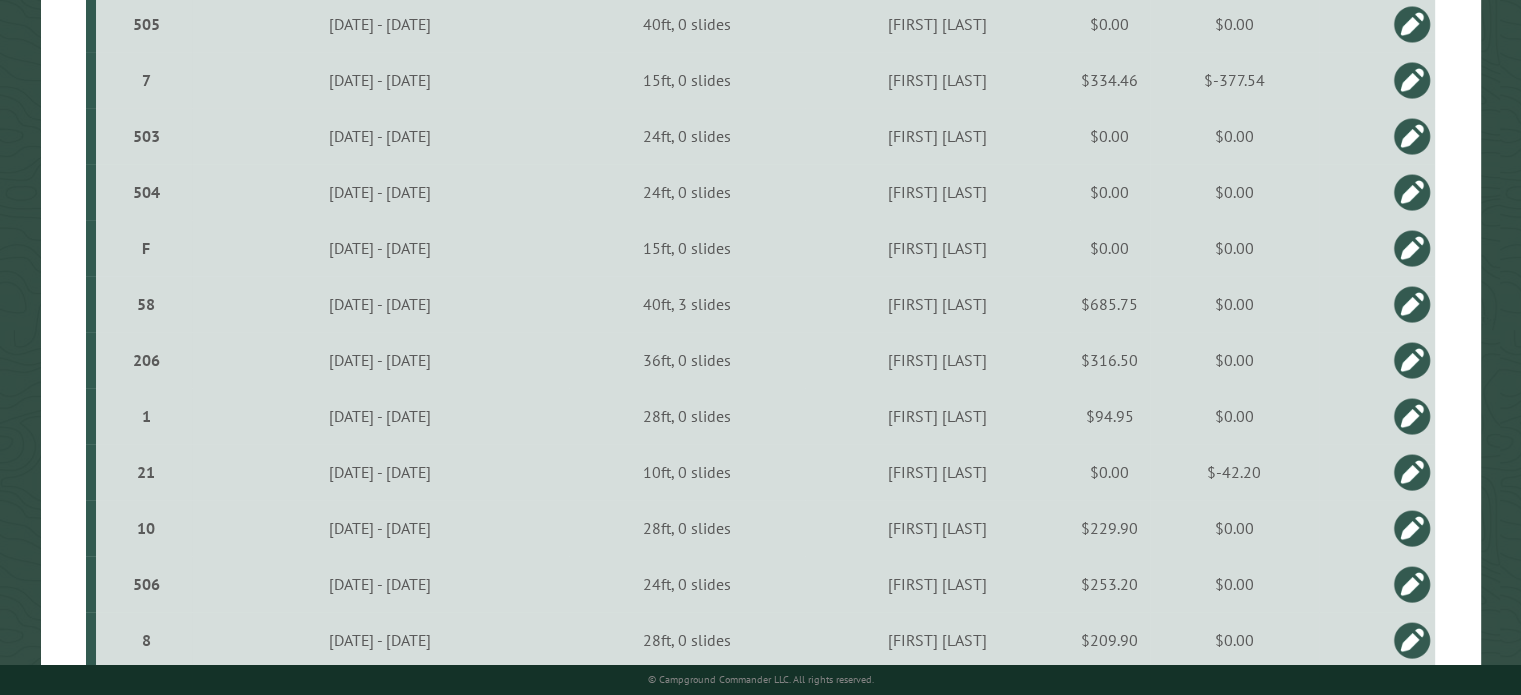 scroll, scrollTop: 0, scrollLeft: 0, axis: both 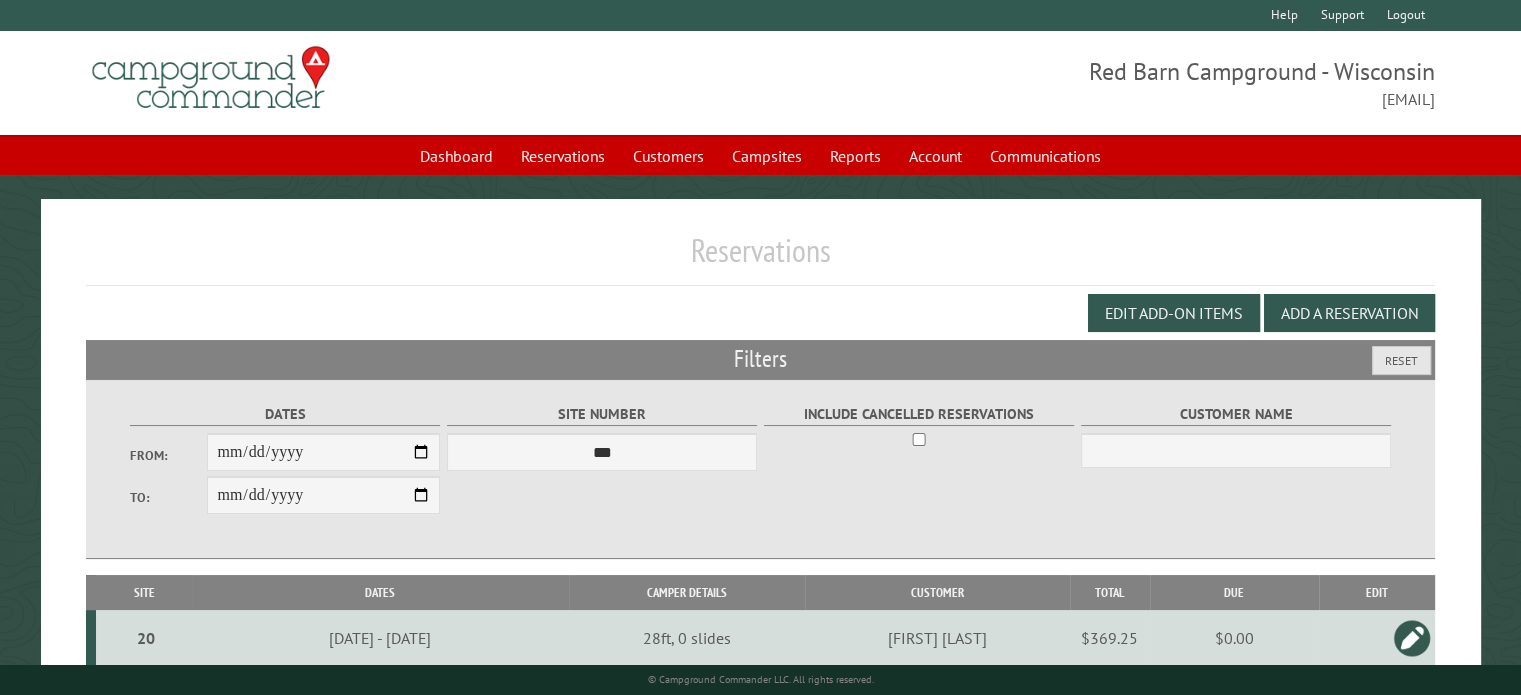 click on "Site" at bounding box center [144, 592] 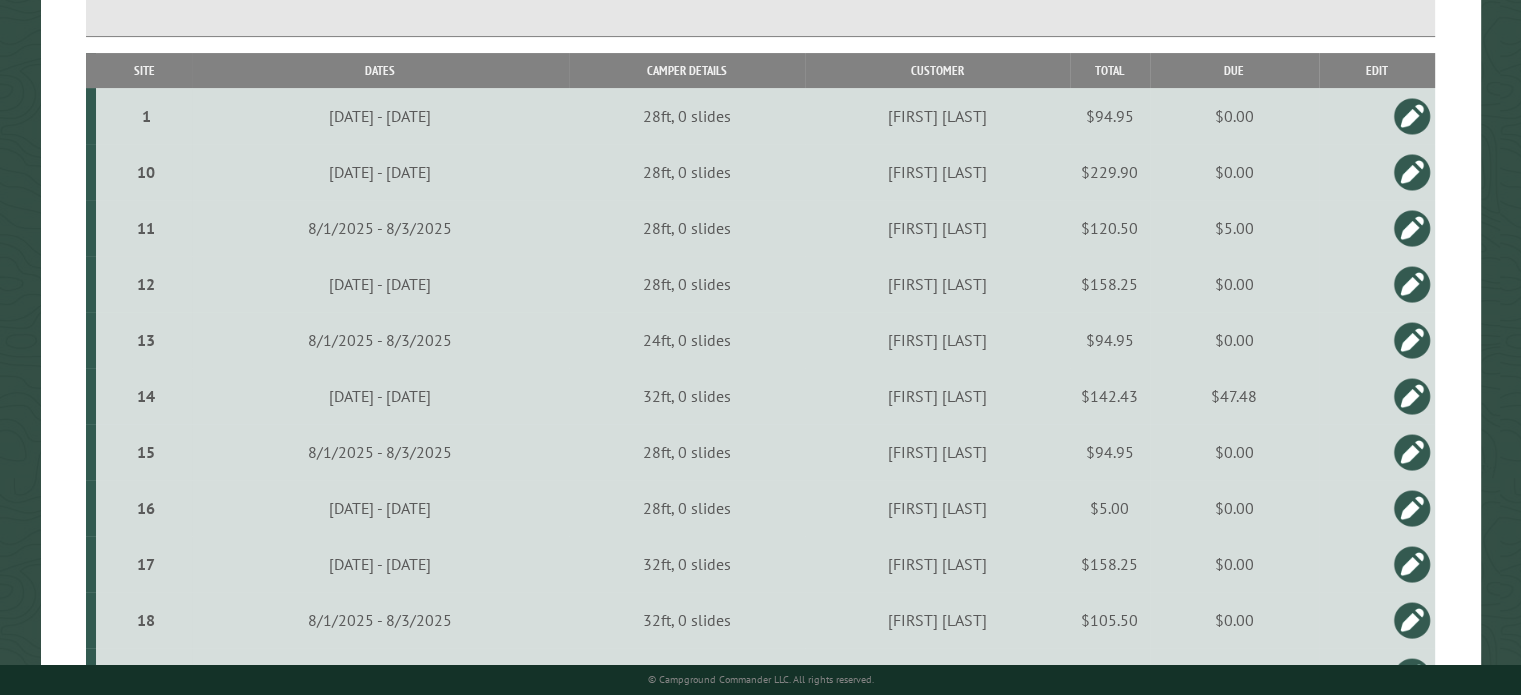 scroll, scrollTop: 523, scrollLeft: 0, axis: vertical 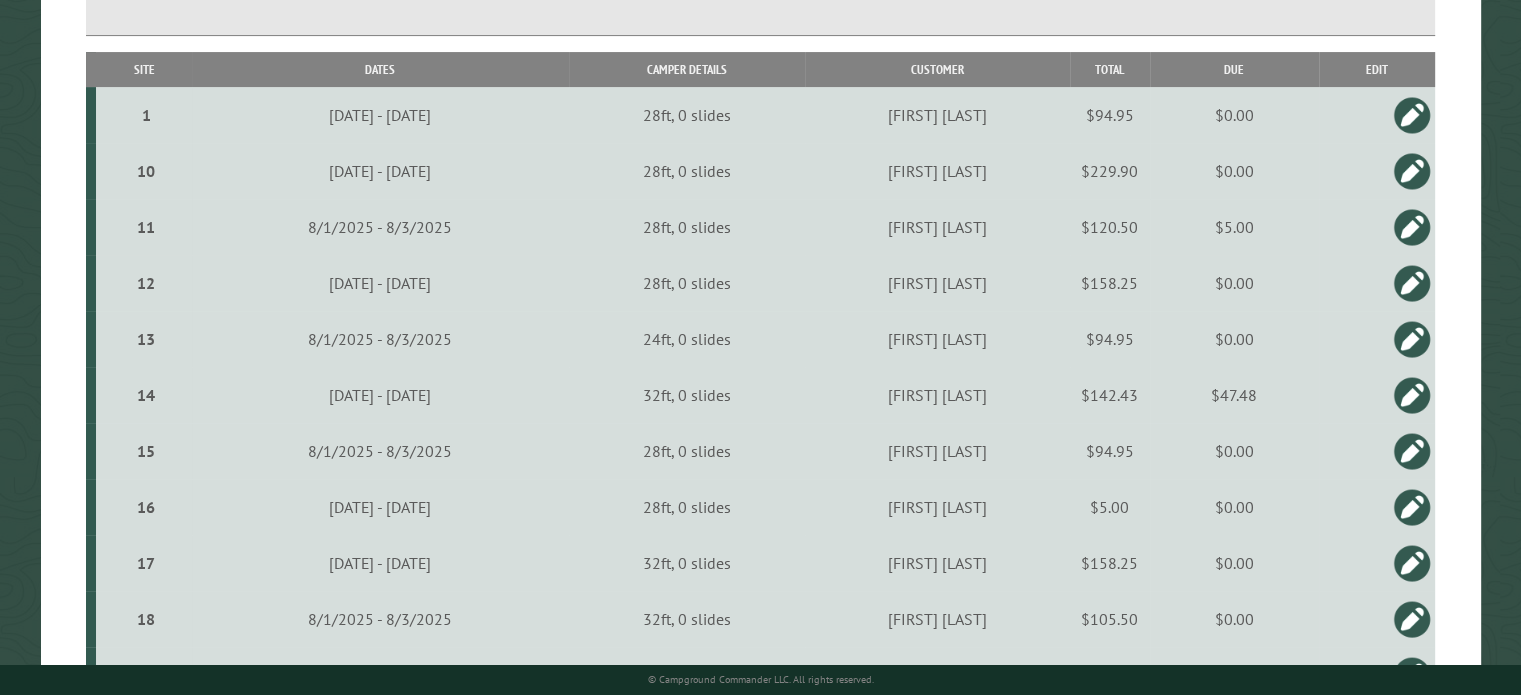 click on "$47.48" at bounding box center [1234, 395] 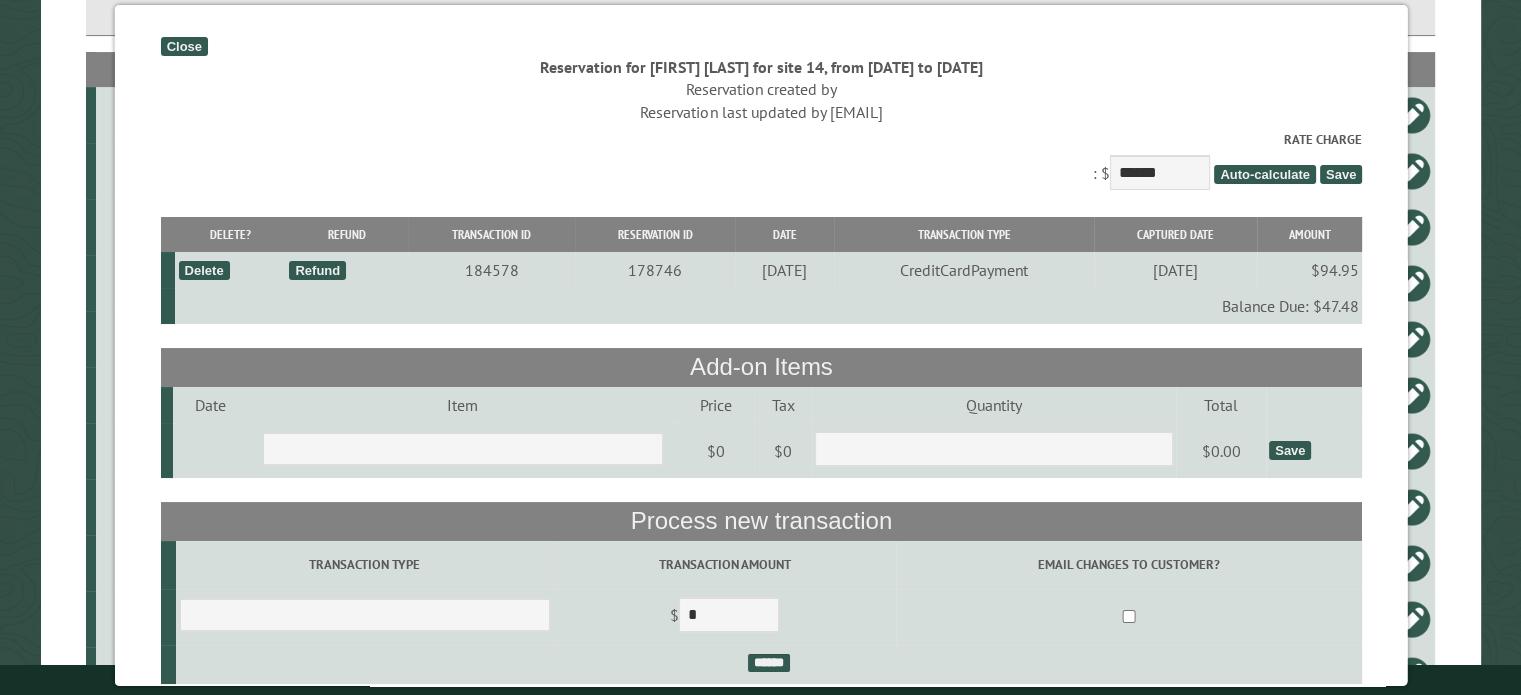 scroll, scrollTop: 144, scrollLeft: 0, axis: vertical 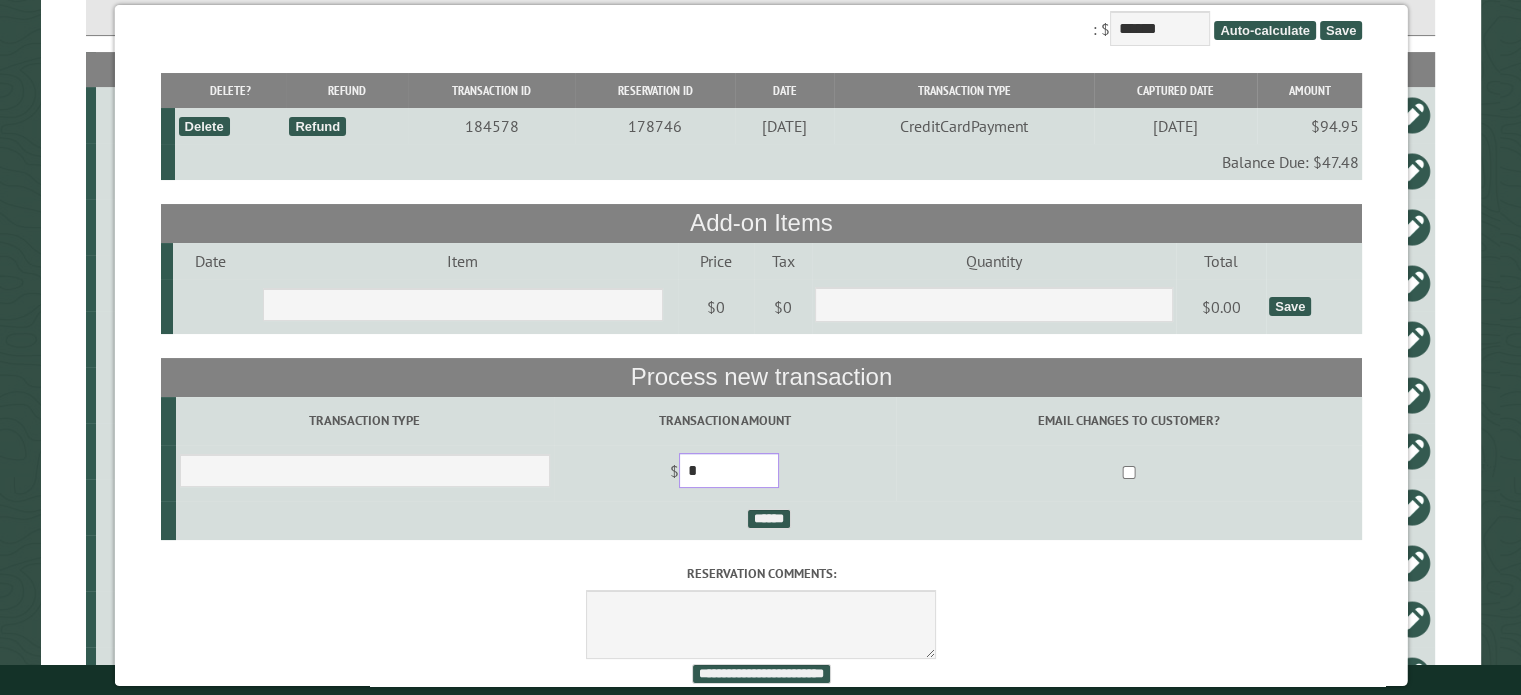 click on "*" at bounding box center (728, 470) 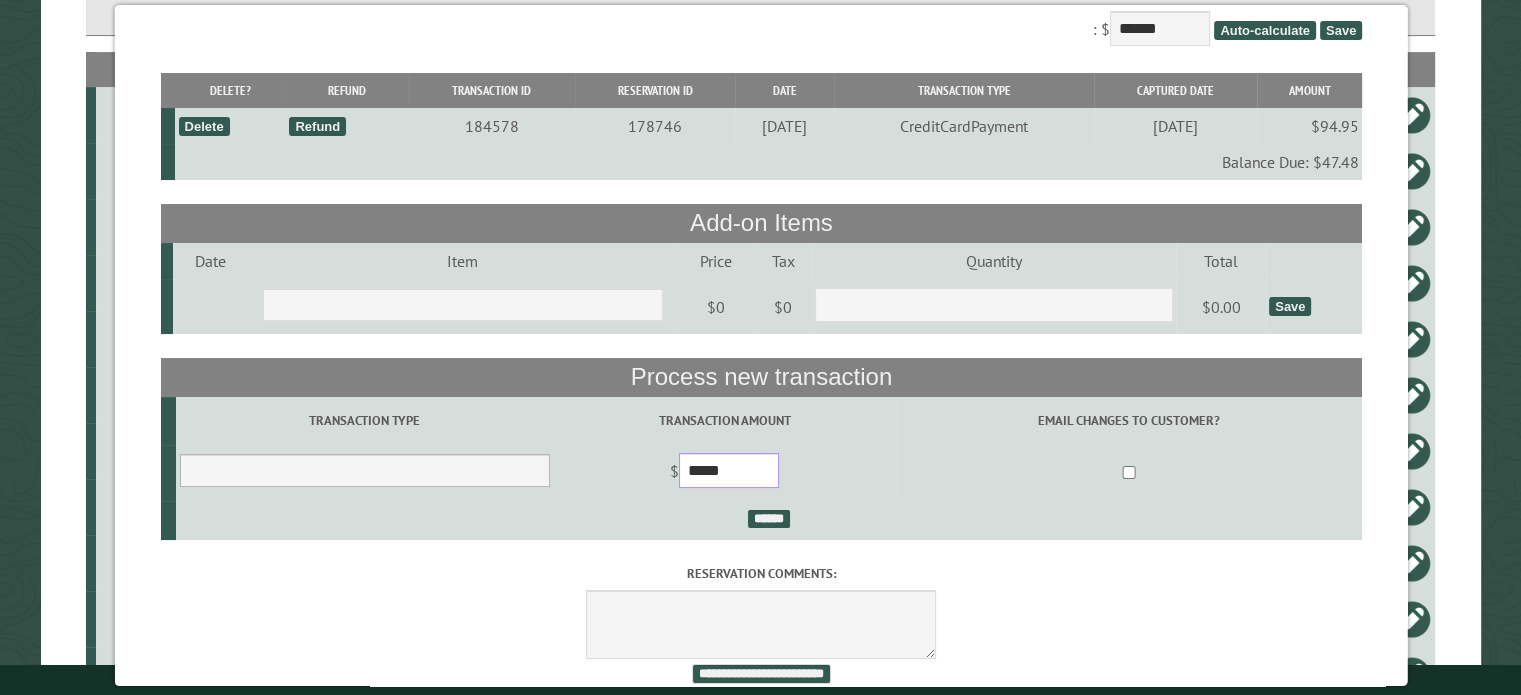 type on "*****" 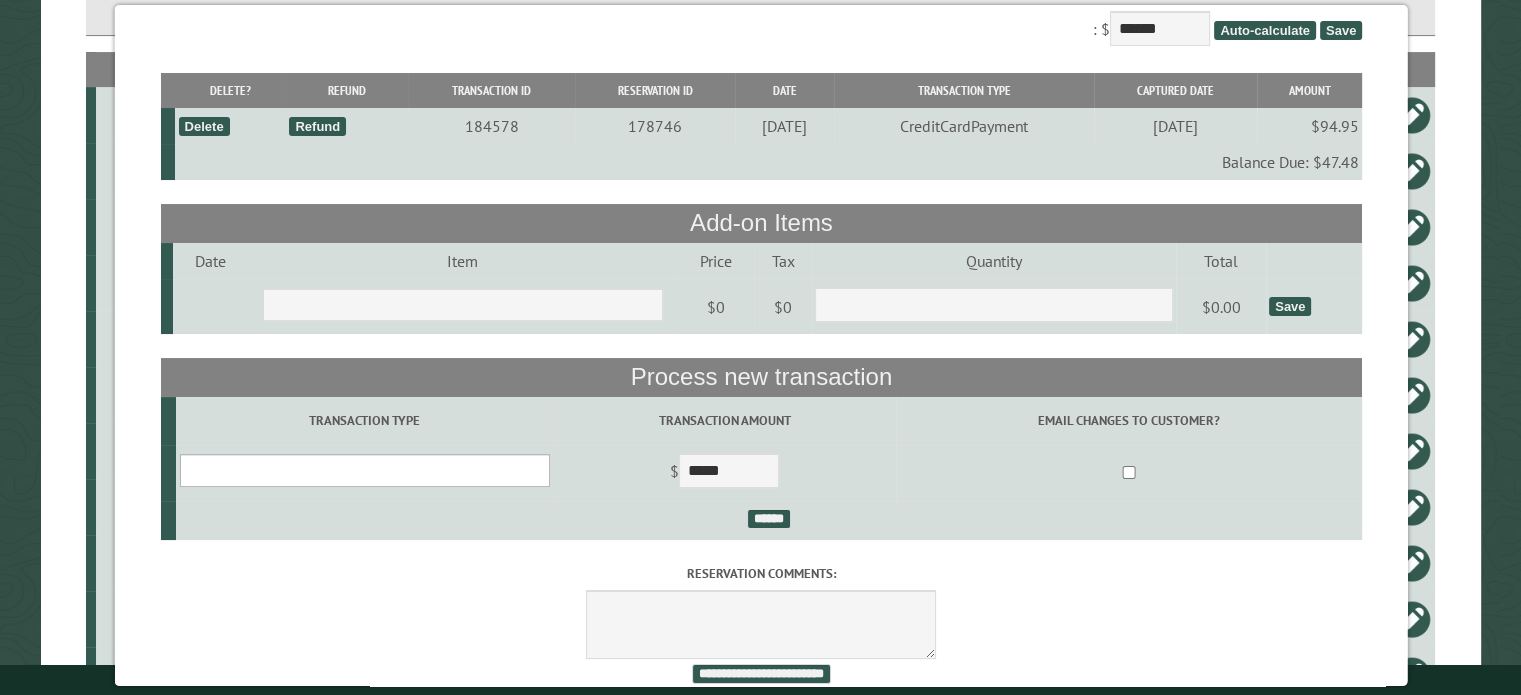 click on "**********" at bounding box center (364, 470) 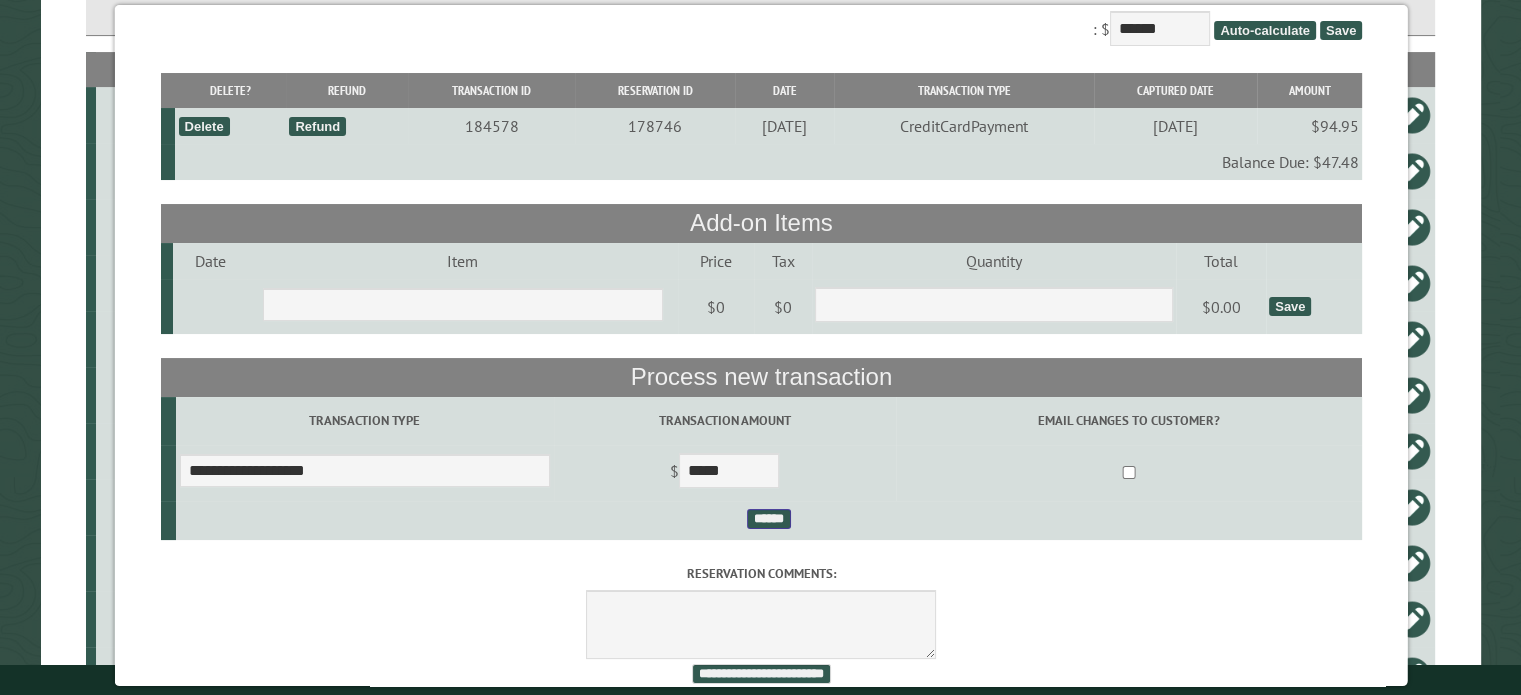 click on "******" at bounding box center [768, 519] 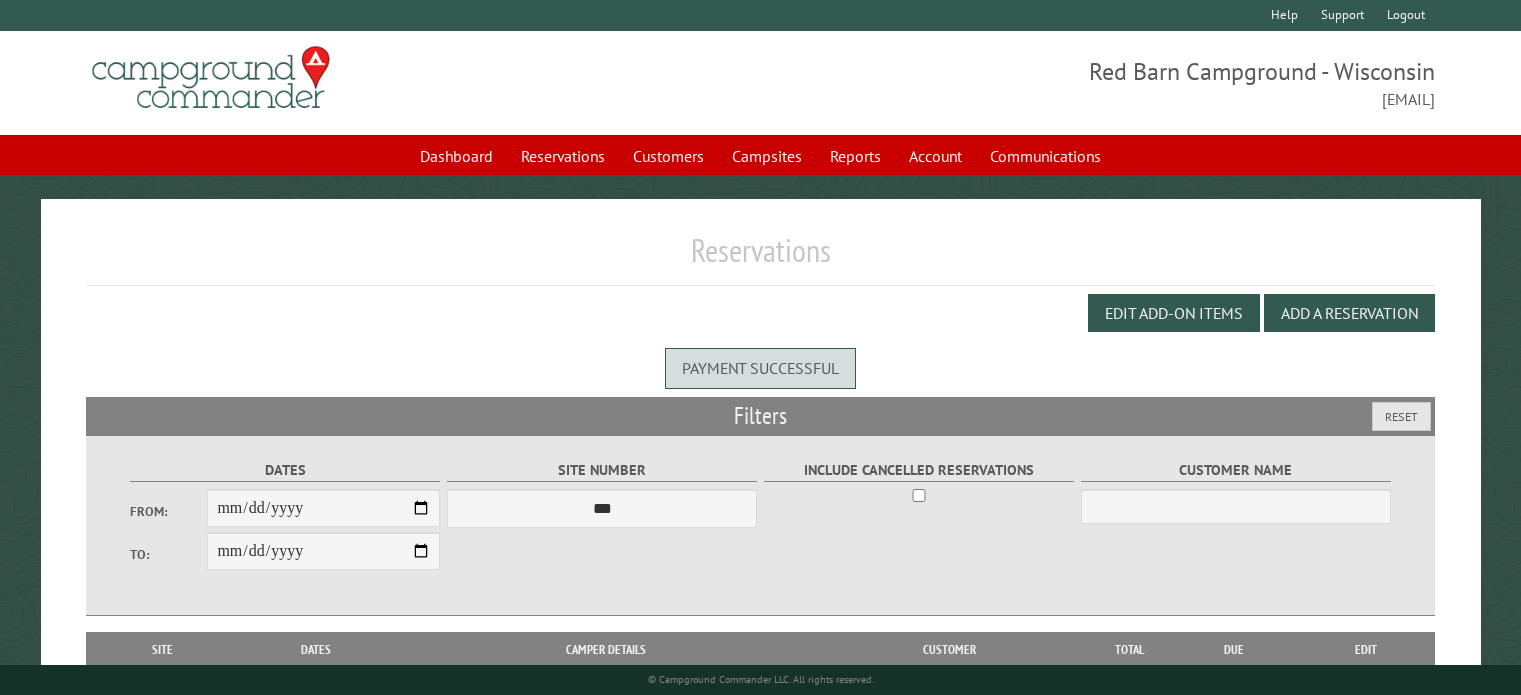 scroll, scrollTop: 0, scrollLeft: 0, axis: both 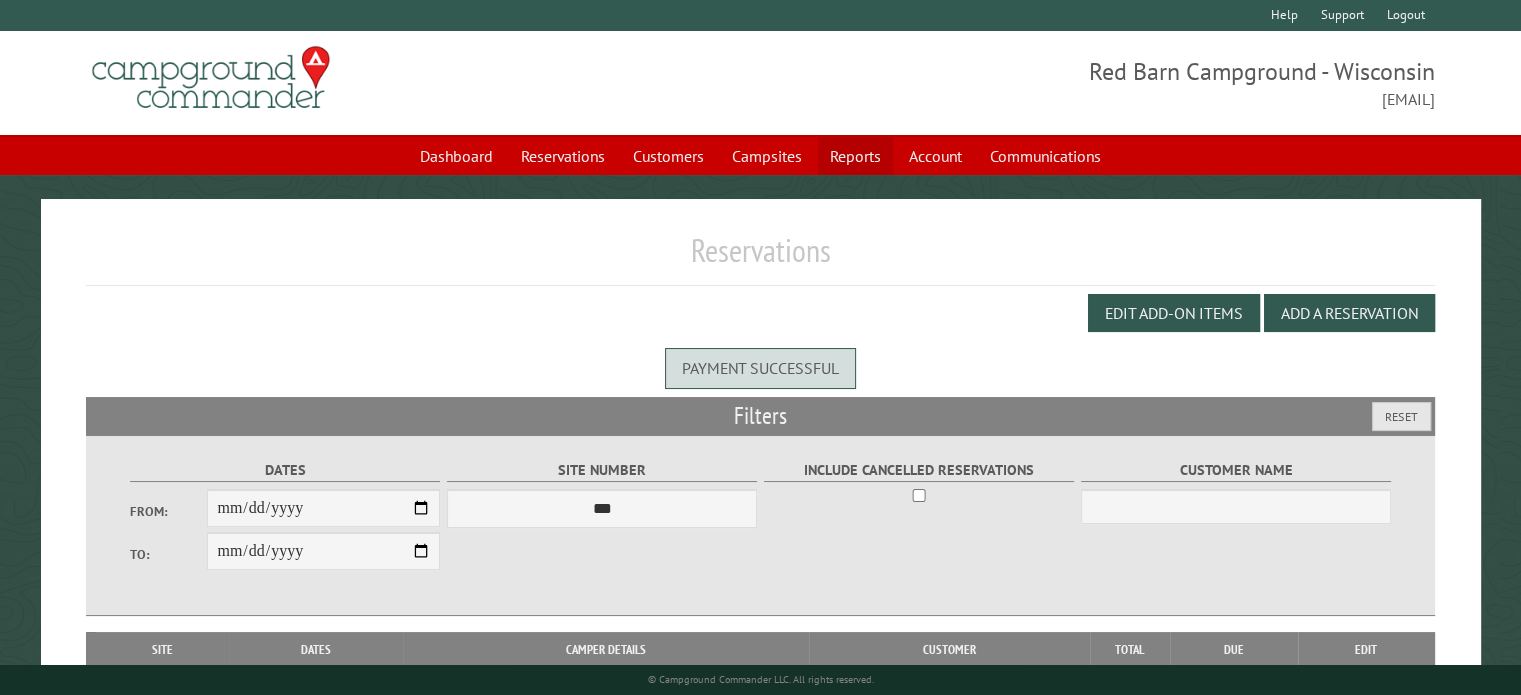 click on "Reports" at bounding box center [855, 156] 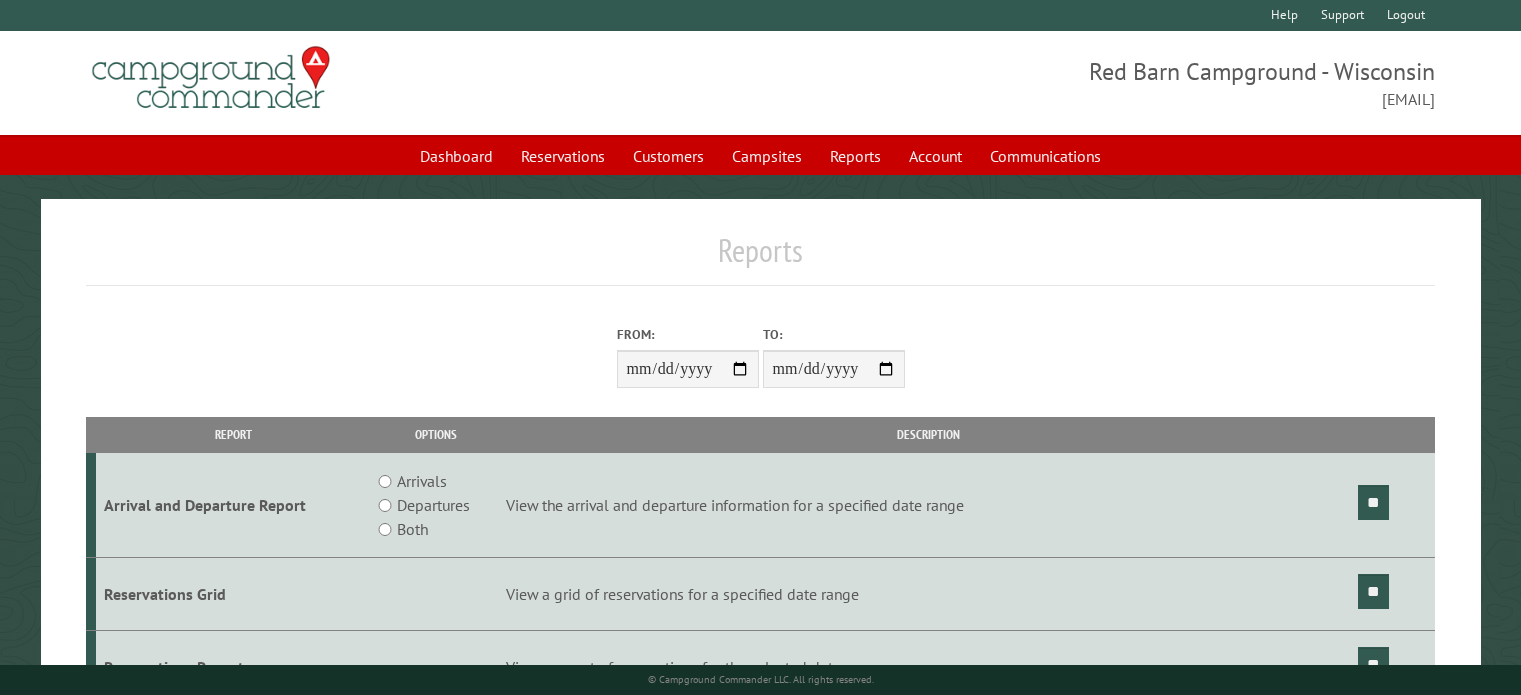 scroll, scrollTop: 0, scrollLeft: 0, axis: both 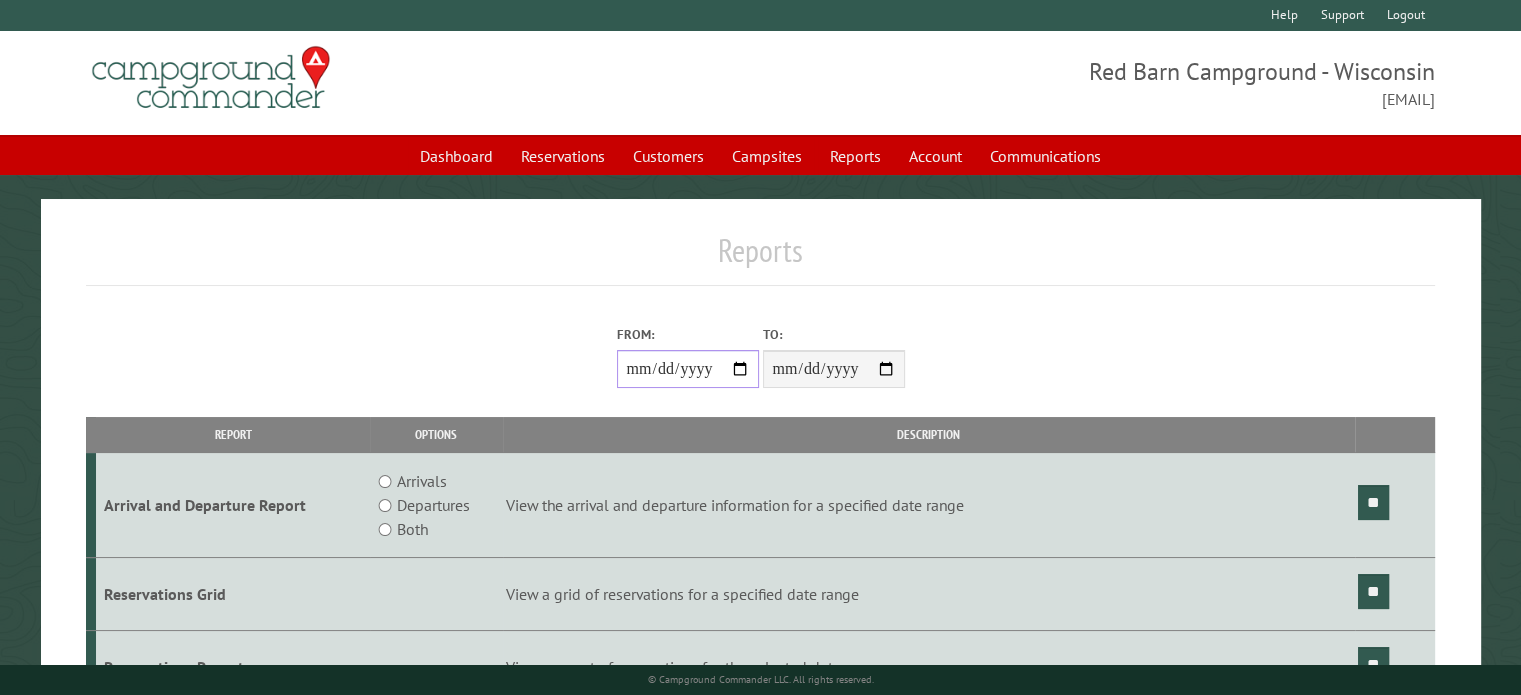 click on "From:" at bounding box center [688, 369] 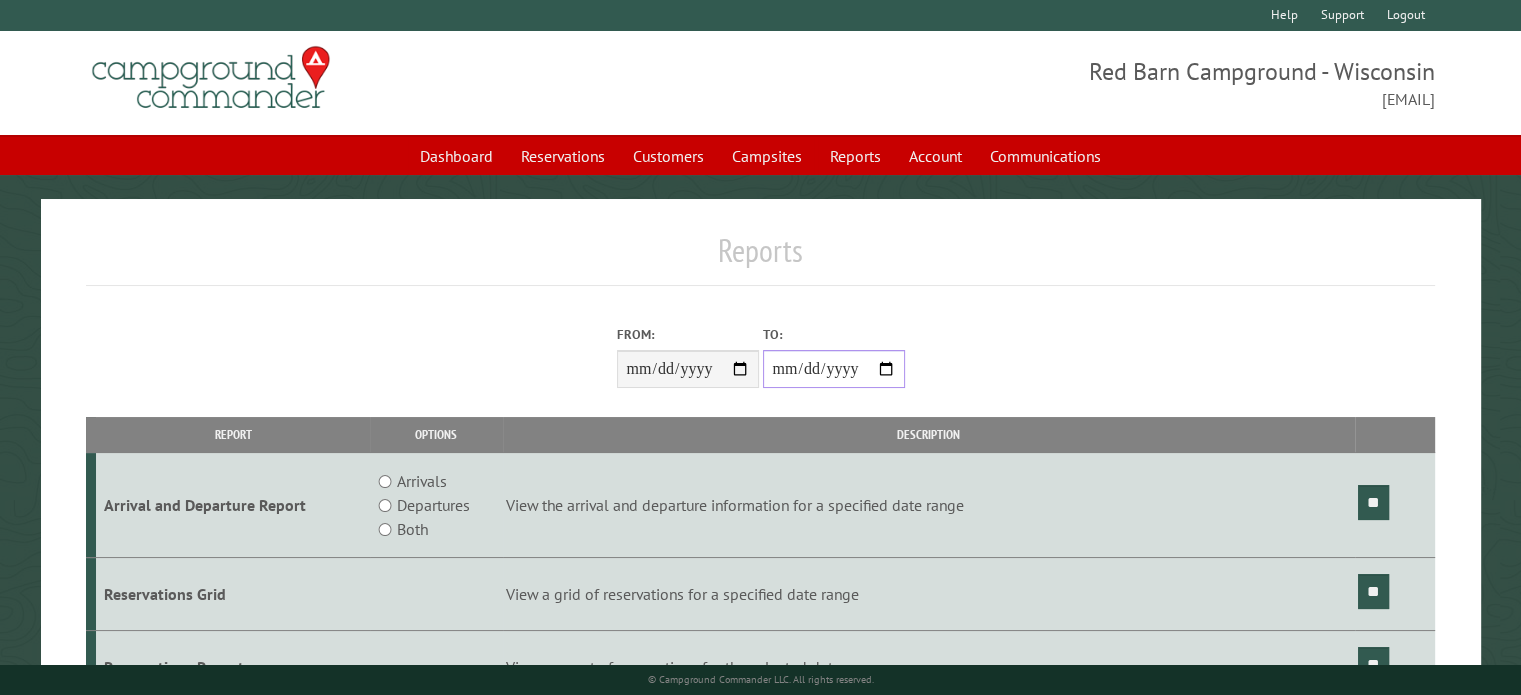click on "**********" at bounding box center (834, 369) 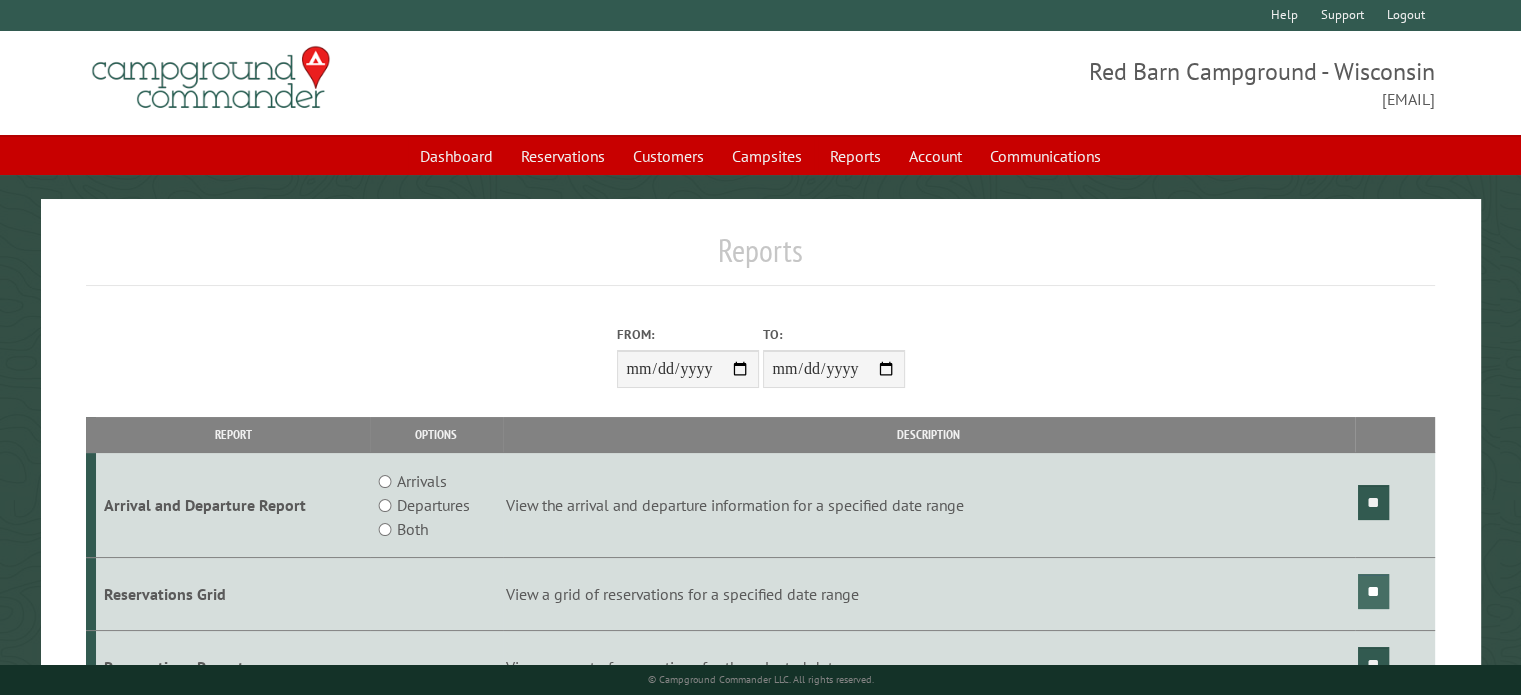 click on "**" at bounding box center [1373, 591] 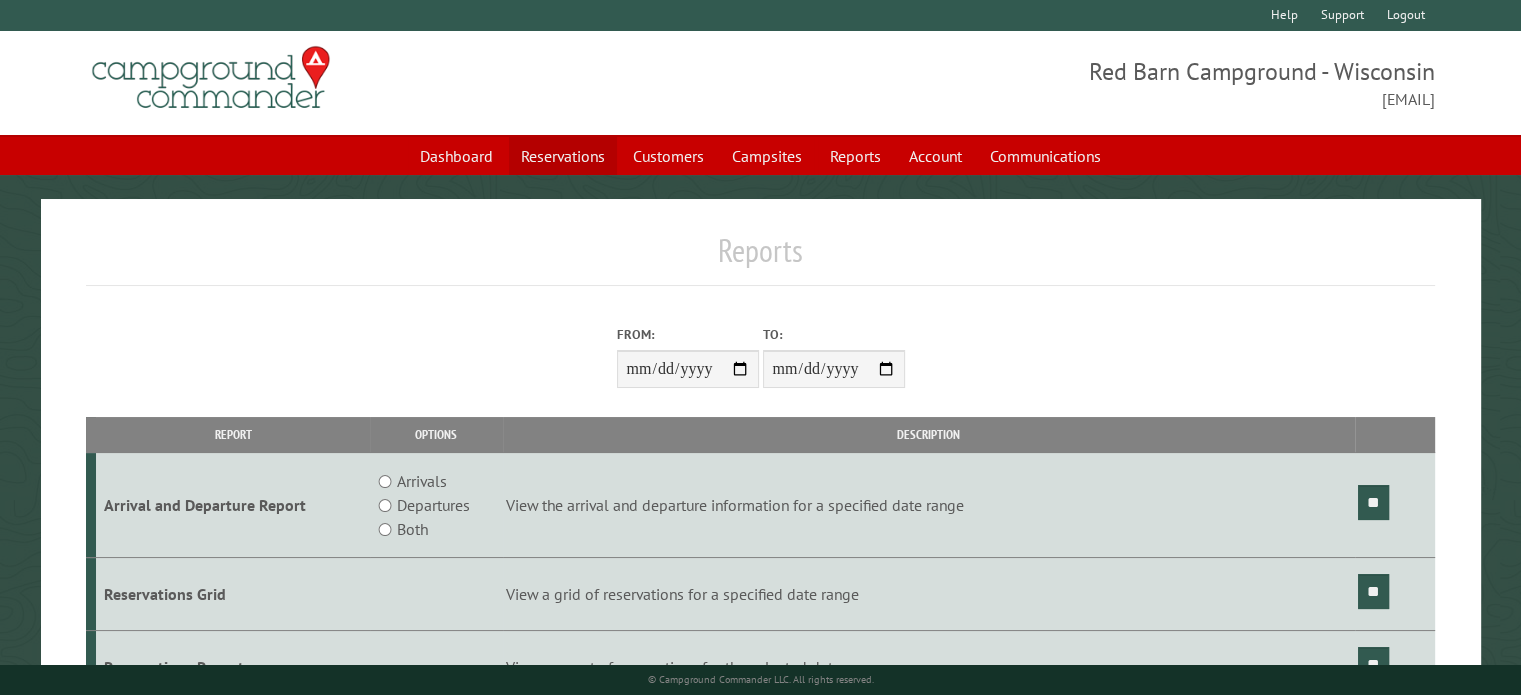 click on "Reservations" at bounding box center (563, 156) 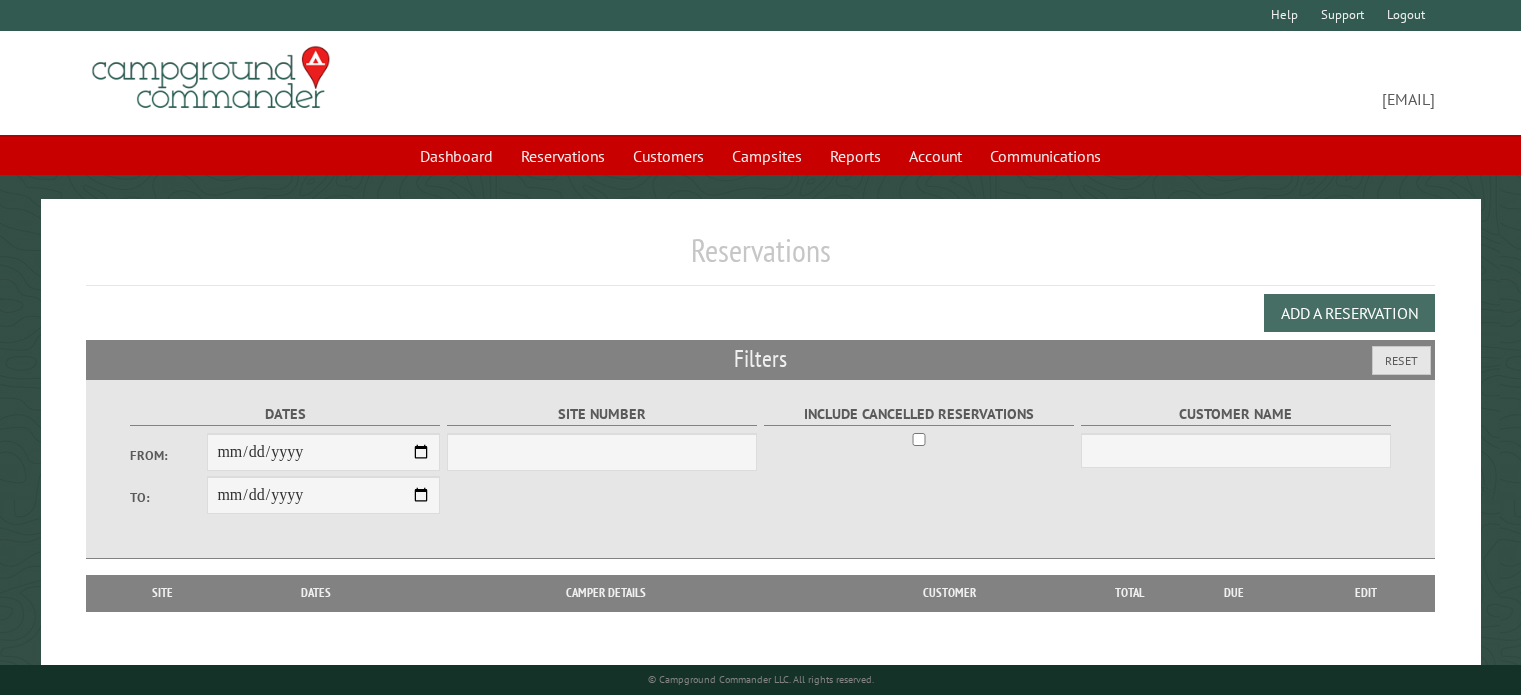 scroll, scrollTop: 0, scrollLeft: 0, axis: both 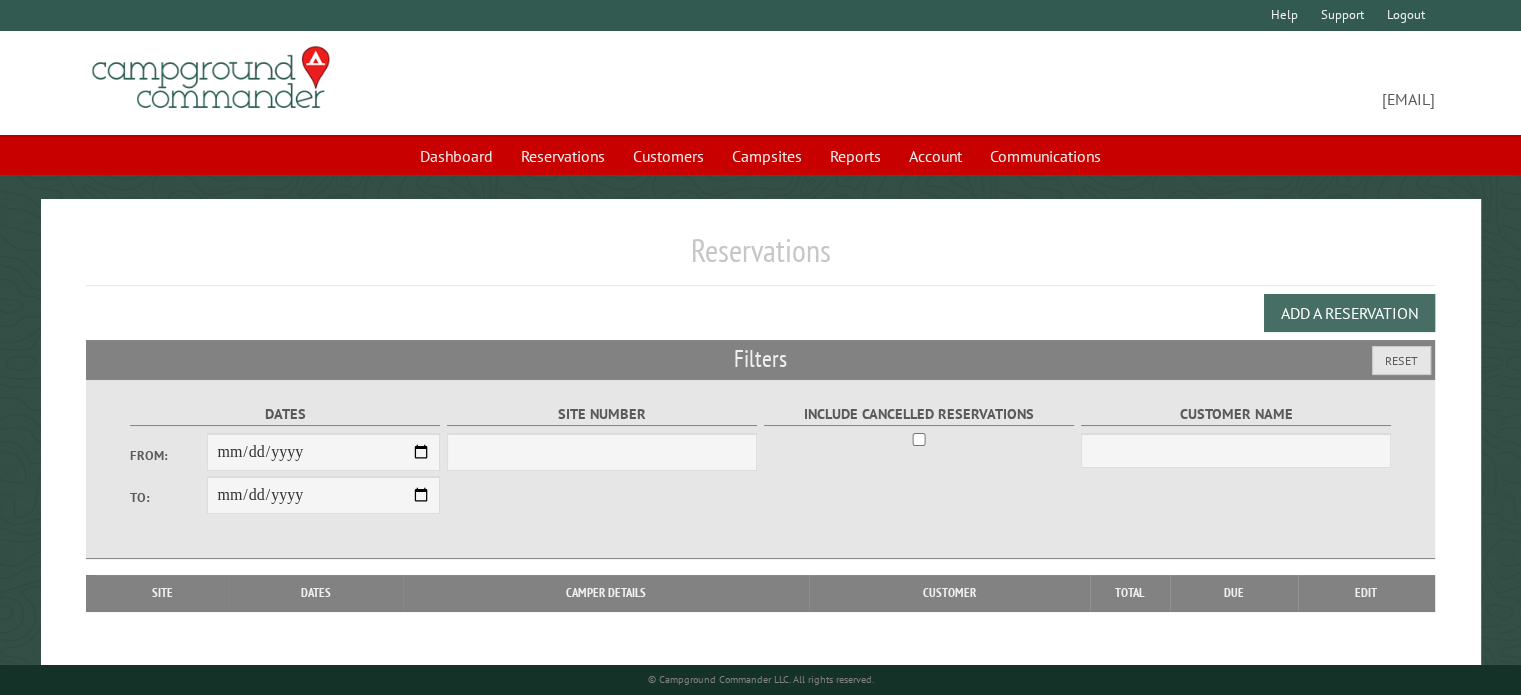 select on "***" 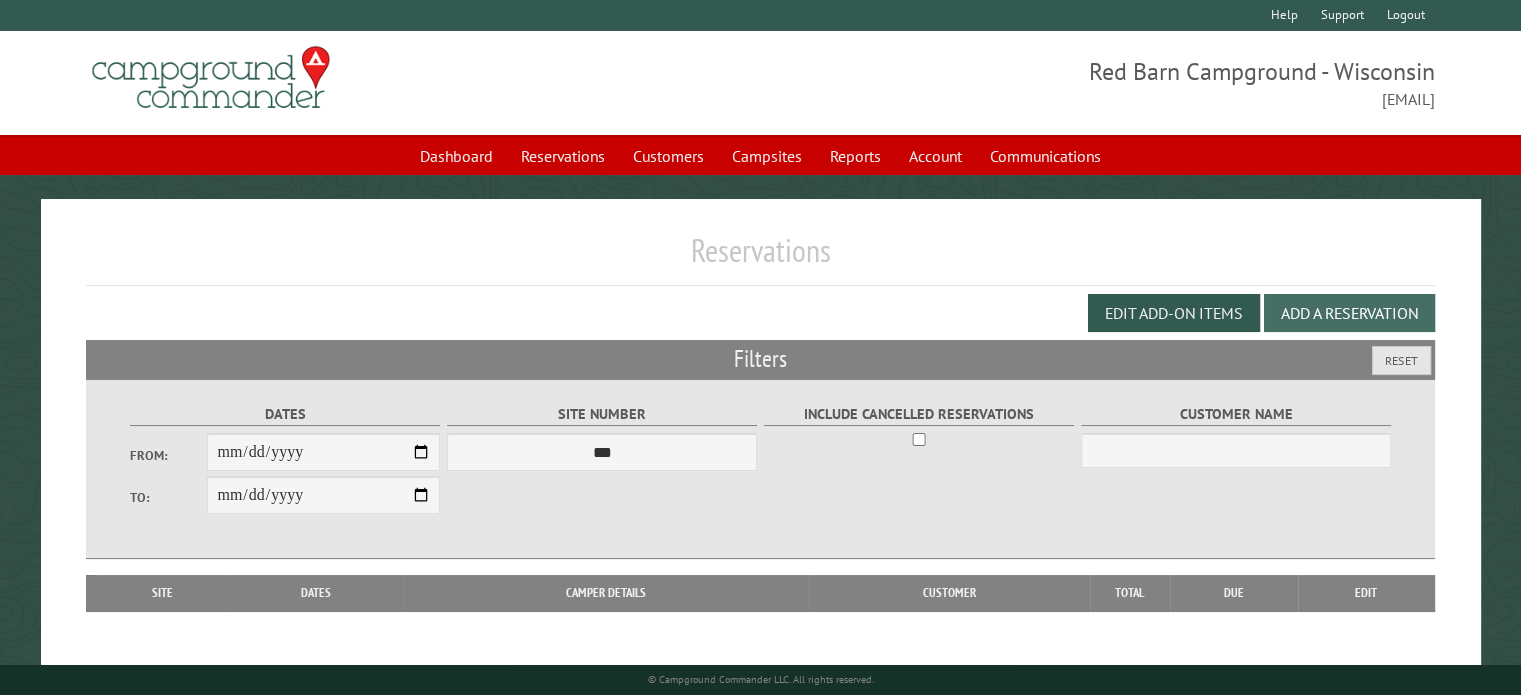 click on "Add a Reservation" at bounding box center [1349, 313] 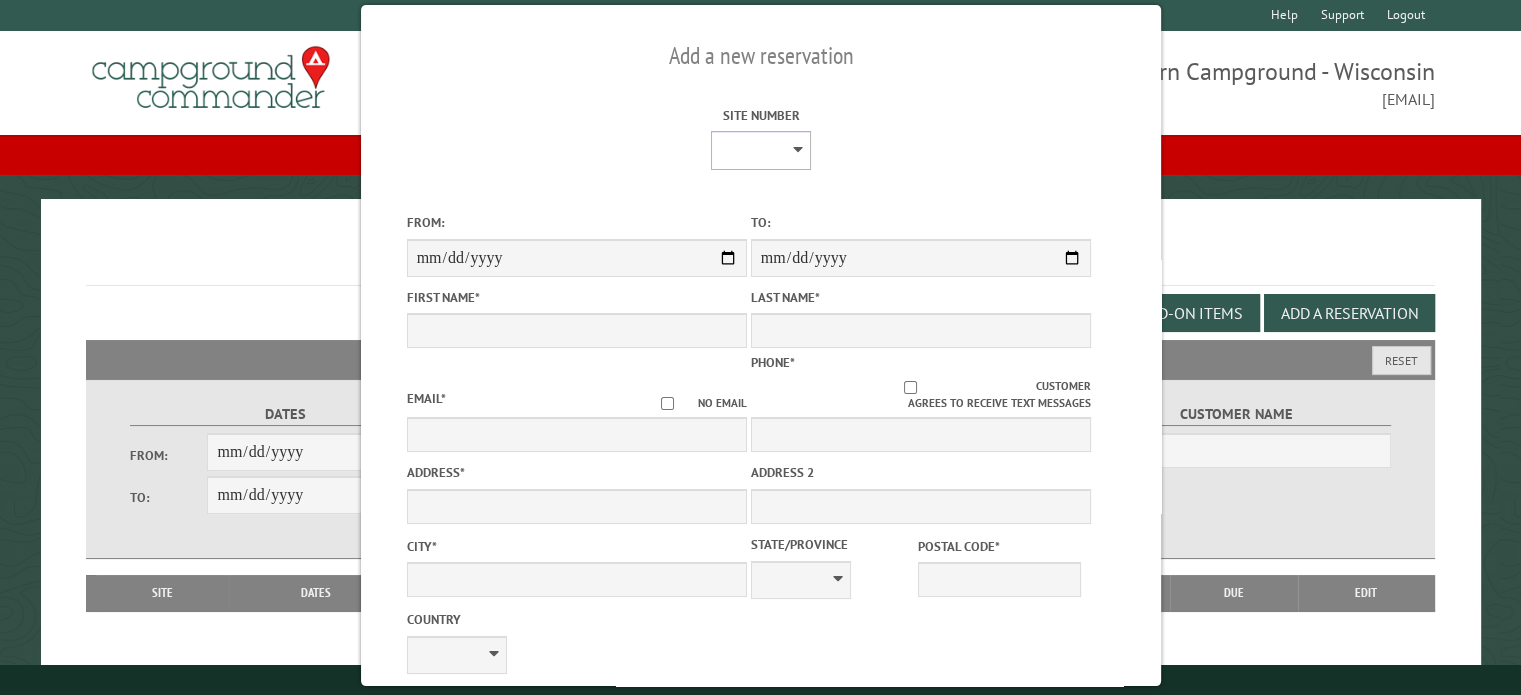 click on "* * * * * * * * ** ** ** ** ** ** ** ** ** ** ** ** ** ** ** ** ** *** *** *** *** *** *** *** *** *** *** *** *** *** *** *** *** *** *** *** *** *** *** *** *** *** *** *** *** *** *** *** *** *** *** *** *** * * * * * * ***** ** ** ** ****" at bounding box center [761, 150] 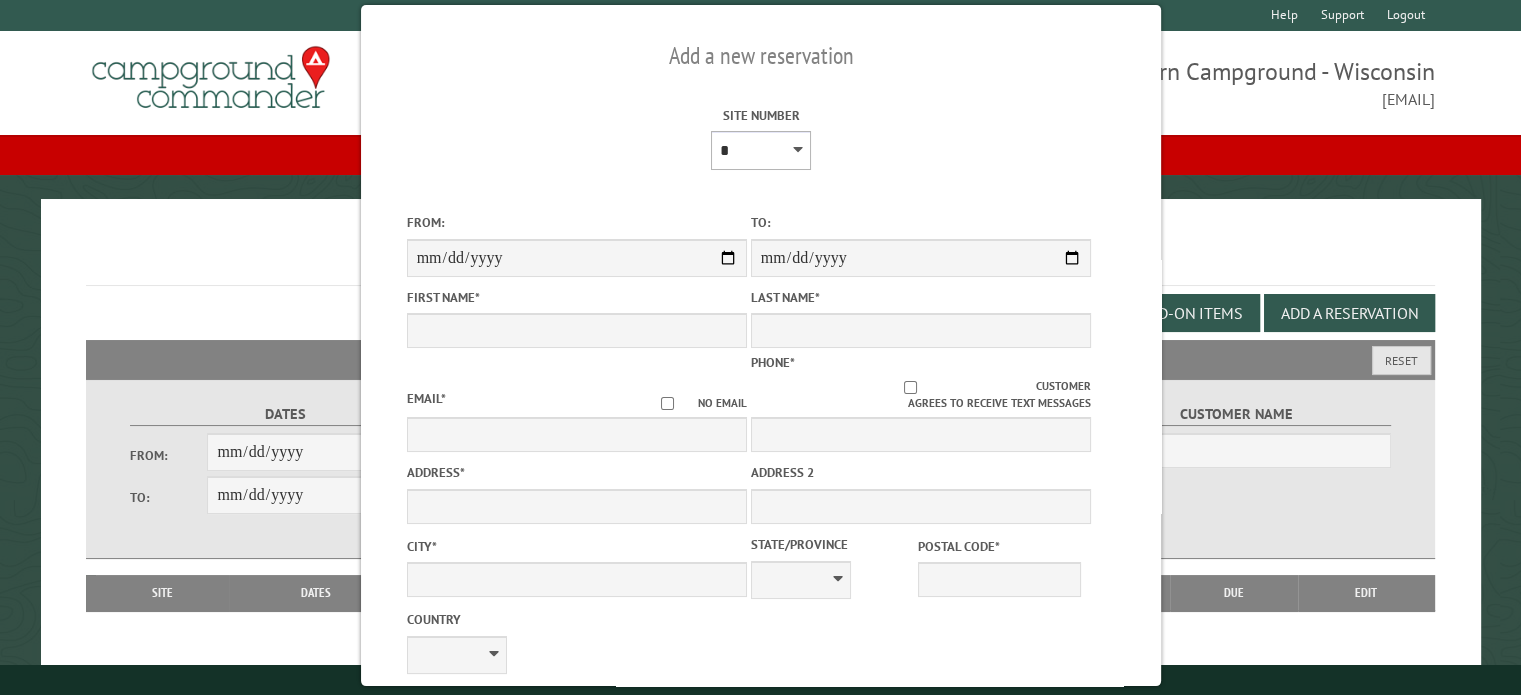 click on "* * * * * * * * ** ** ** ** ** ** ** ** ** ** ** ** ** ** ** ** ** *** *** *** *** *** *** *** *** *** *** *** *** *** *** *** *** *** *** *** *** *** *** *** *** *** *** *** *** *** *** *** *** *** *** *** *** * * * * * * ***** ** ** ** ****" at bounding box center [761, 150] 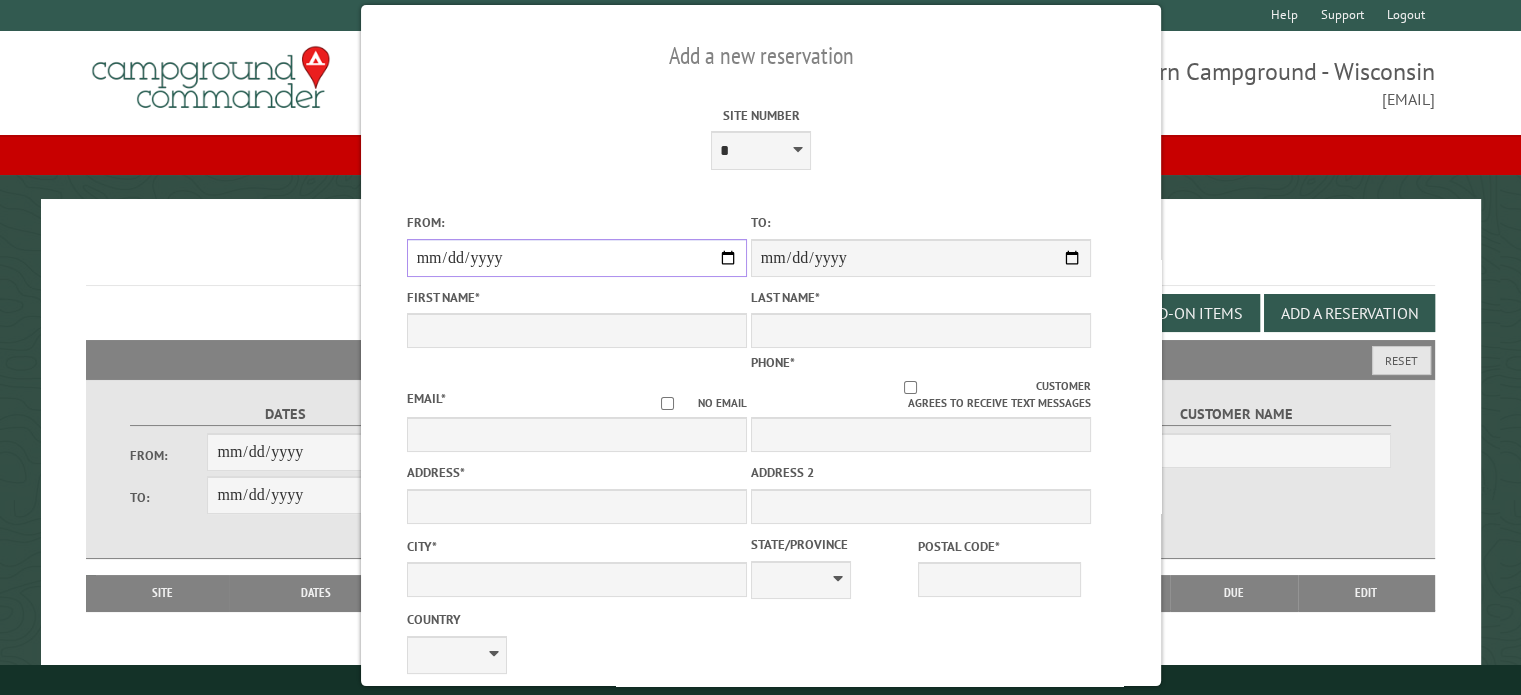 click on "From:" at bounding box center (576, 258) 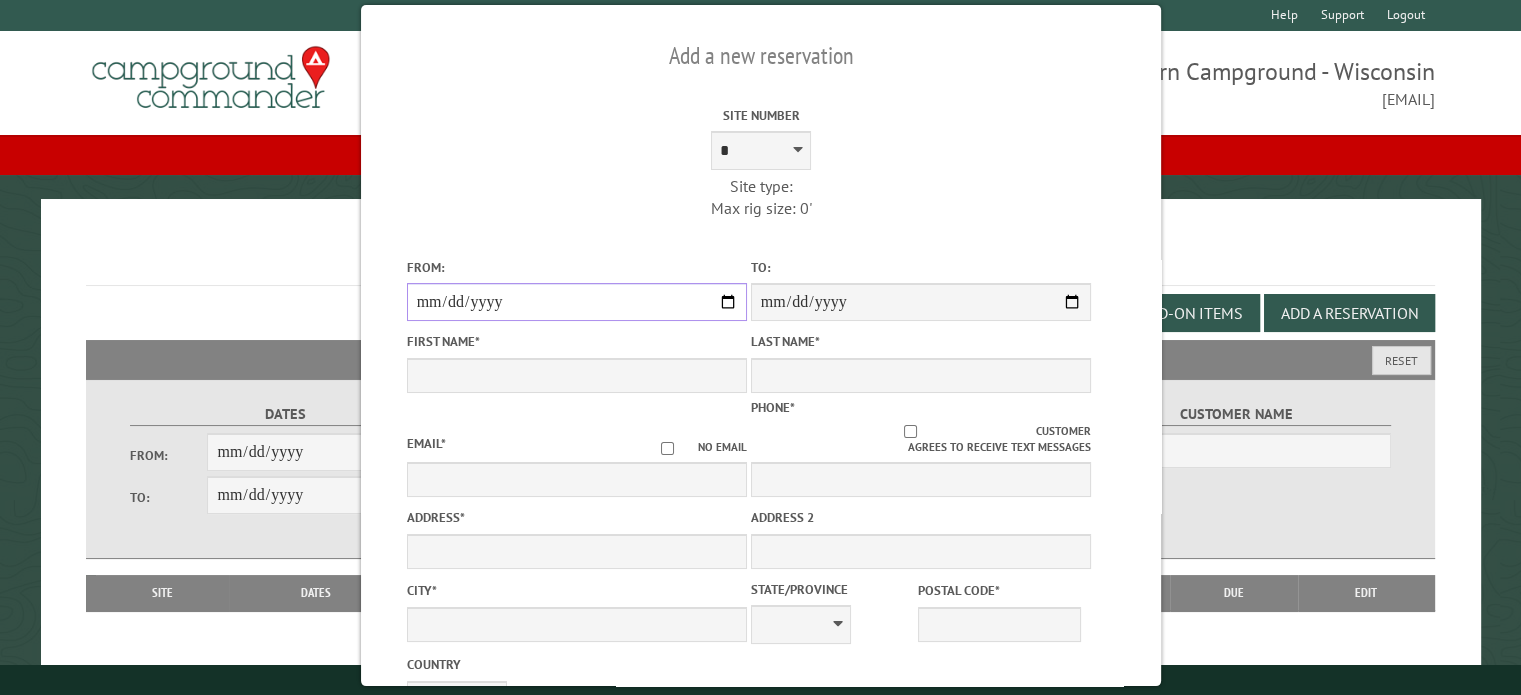 type on "******" 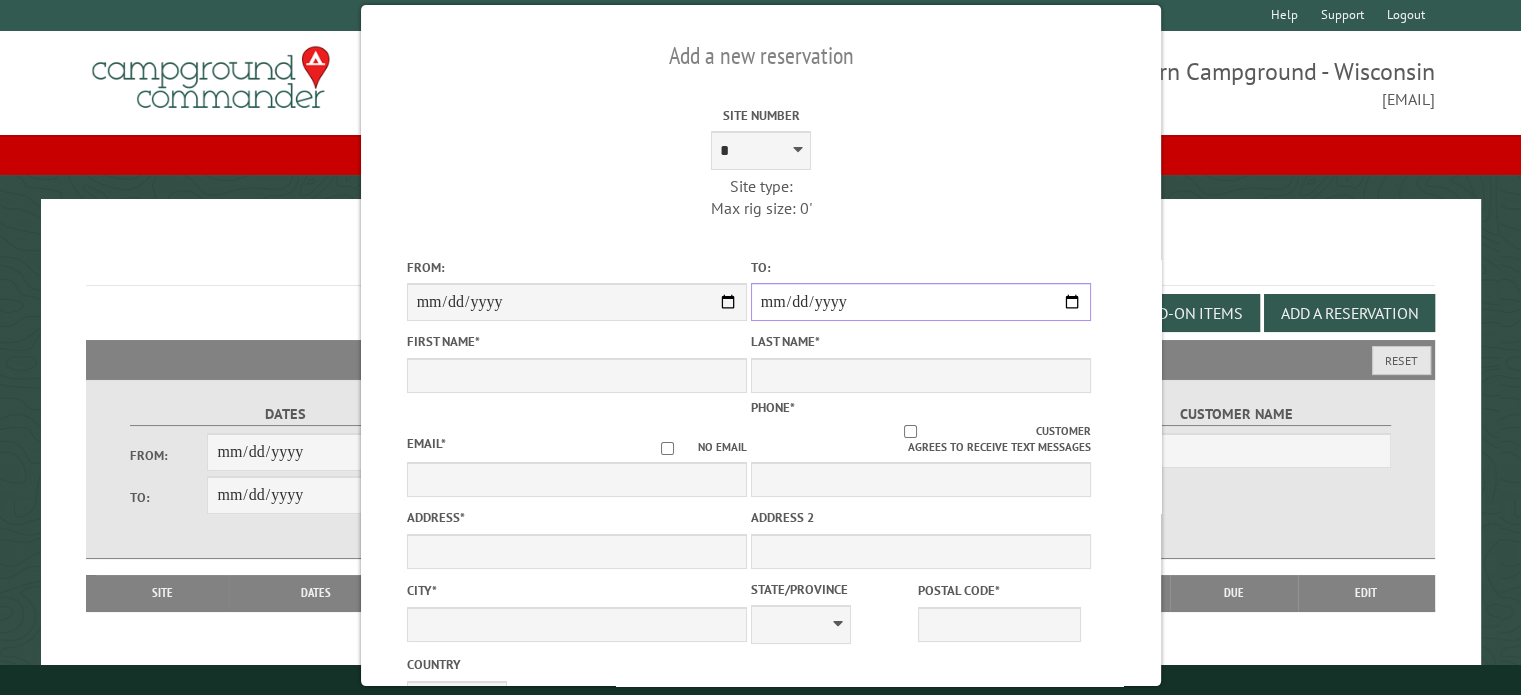 click on "**********" at bounding box center [920, 302] 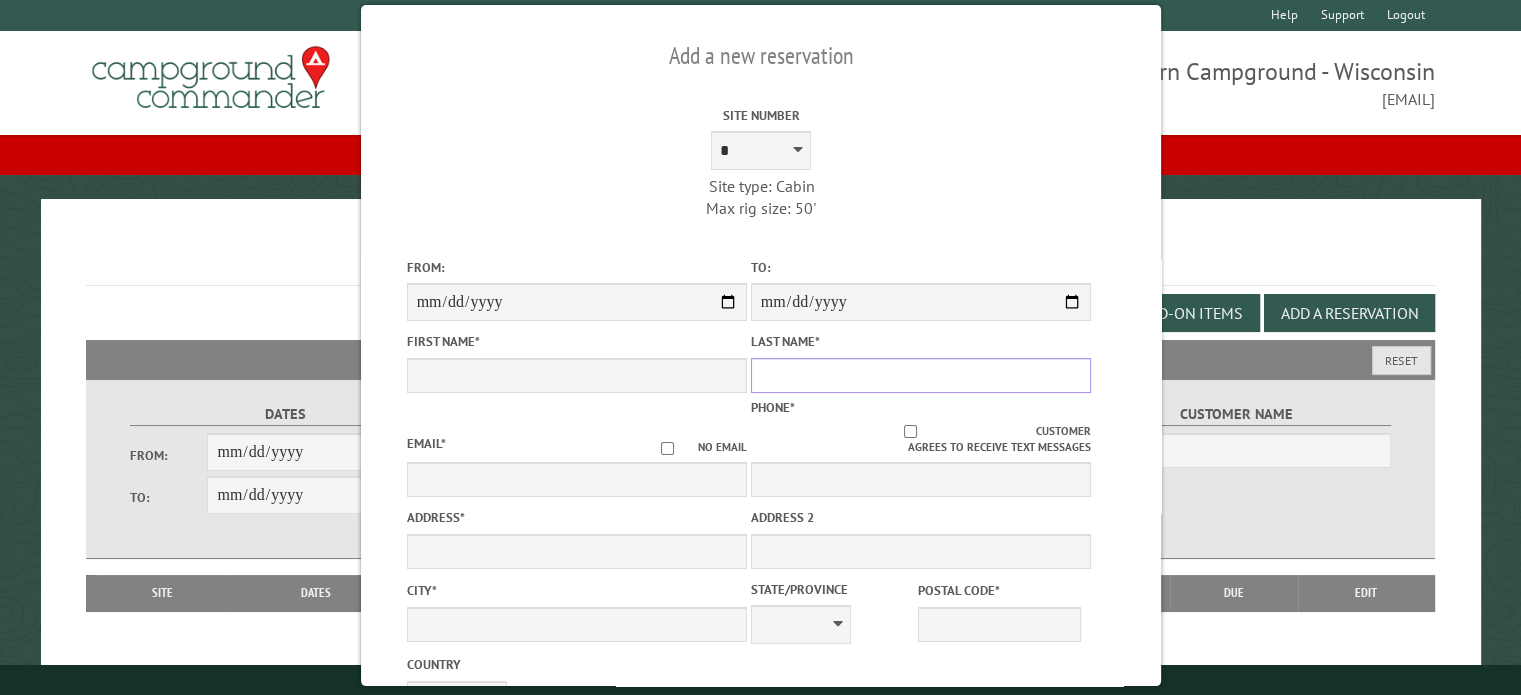 click on "Last Name *" at bounding box center [920, 375] 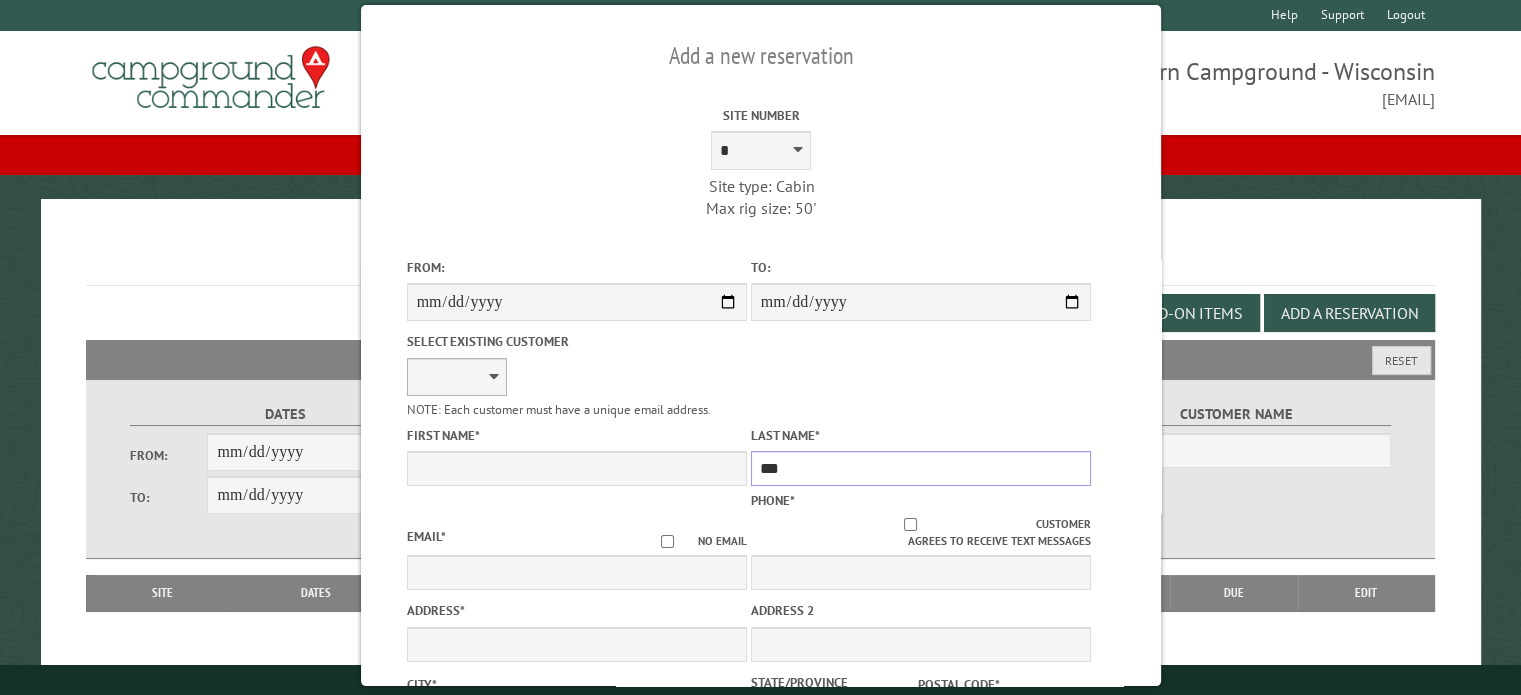 type on "***" 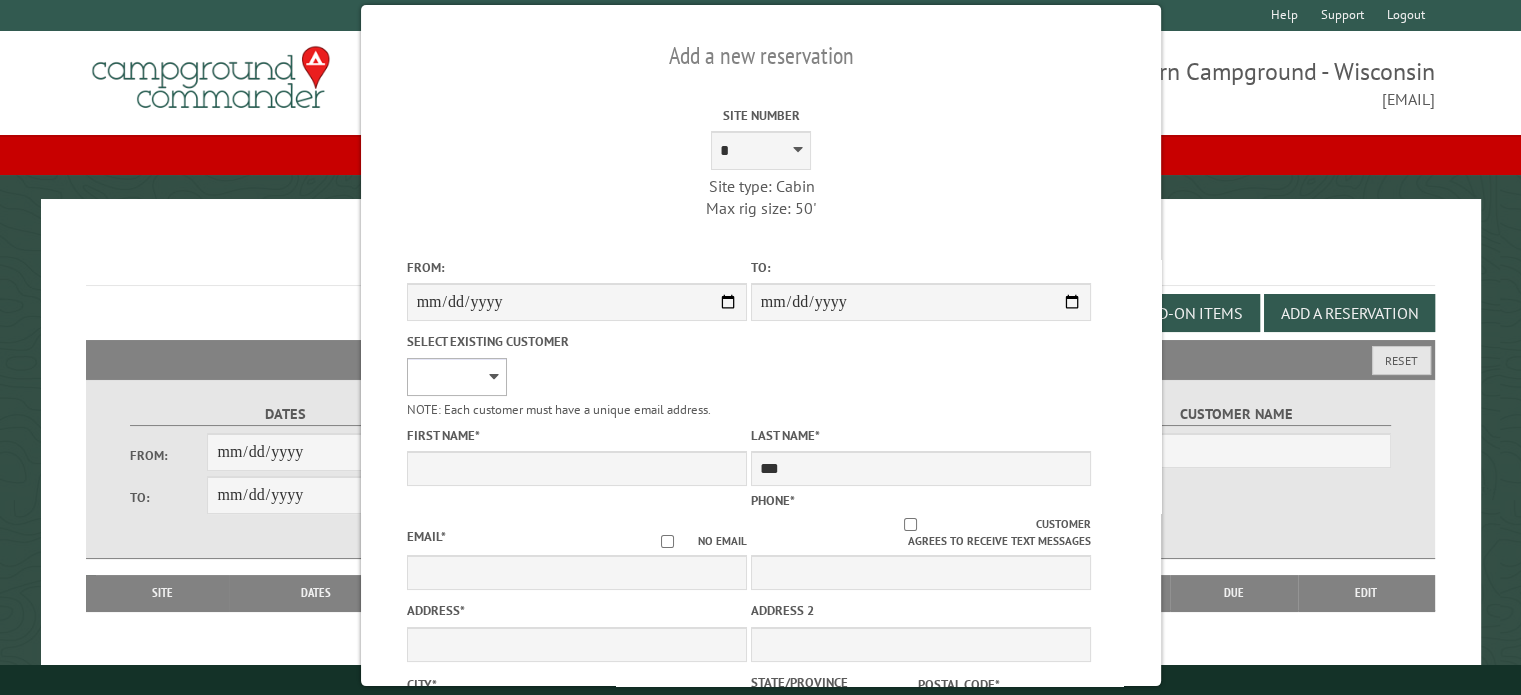 click on "**********" at bounding box center (456, 377) 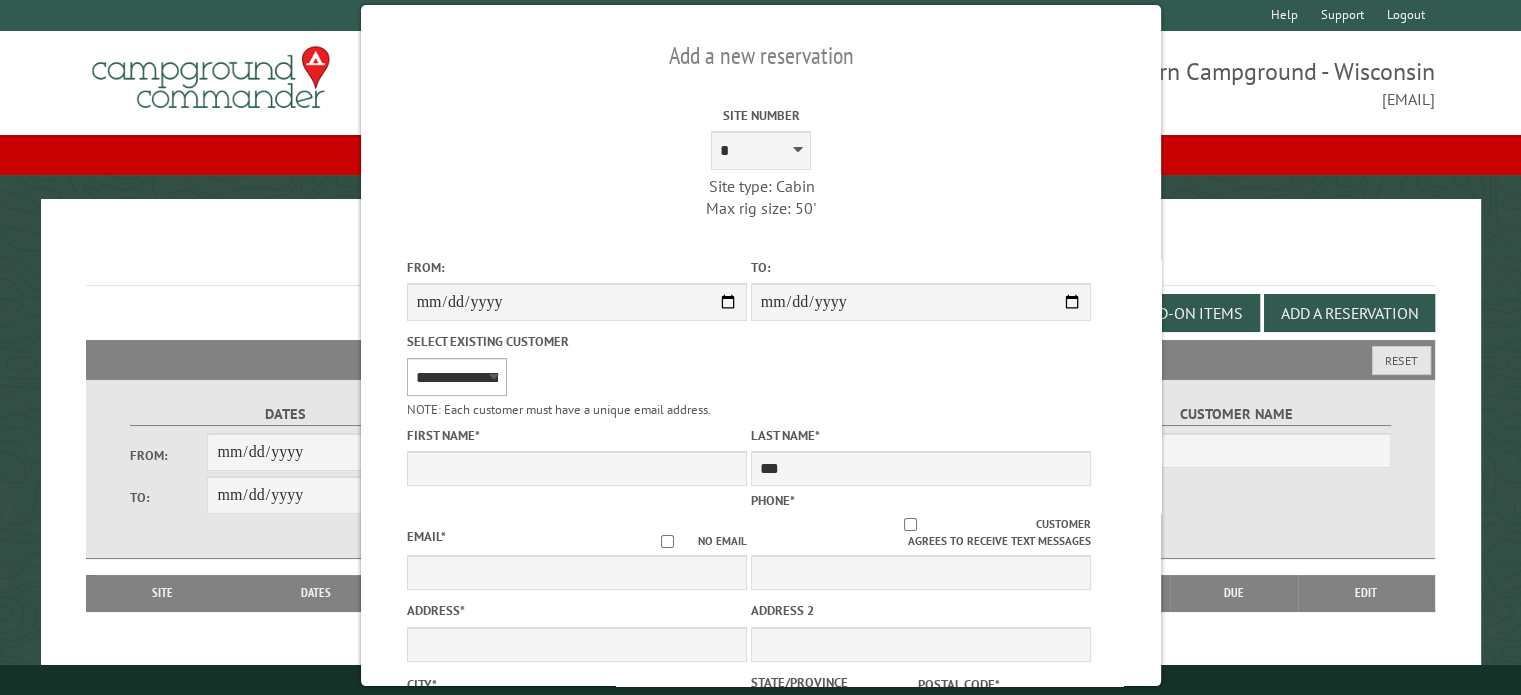 click on "**********" at bounding box center (456, 377) 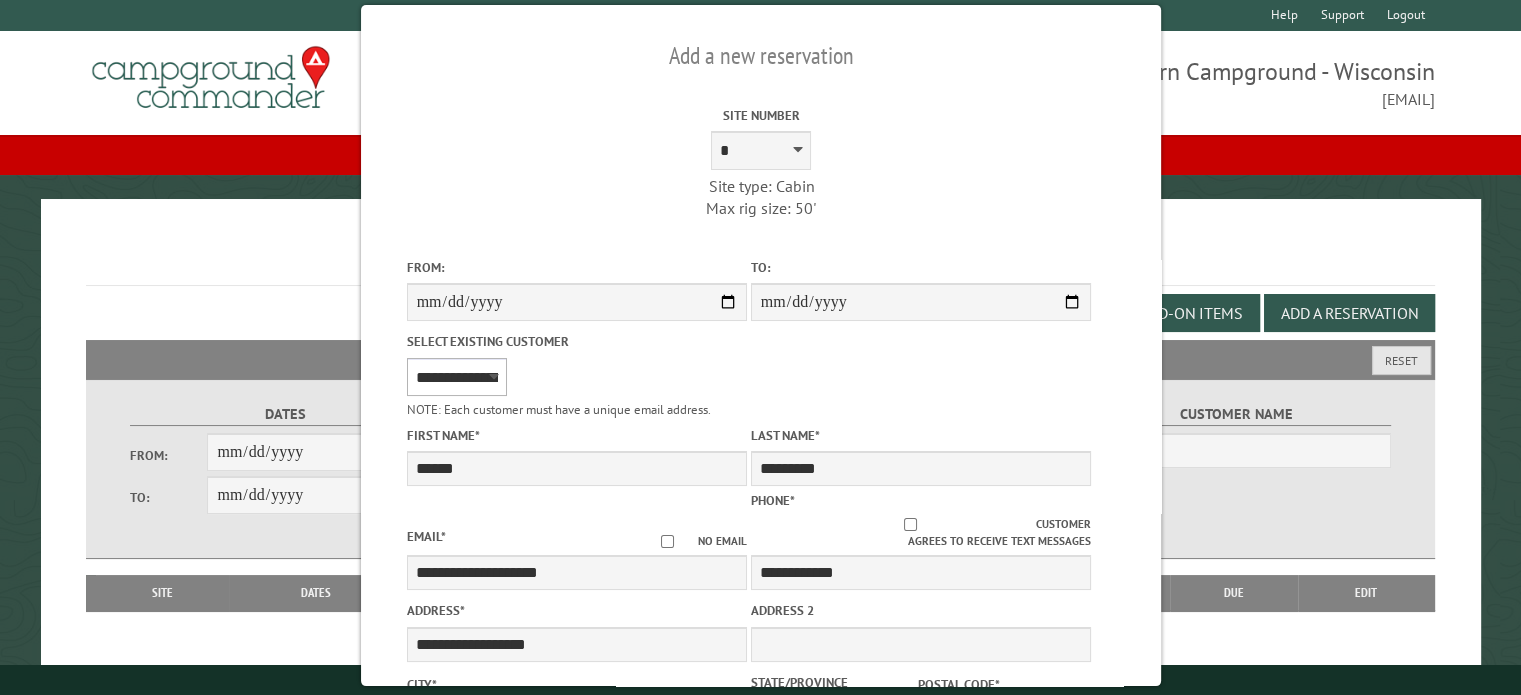 select on "**" 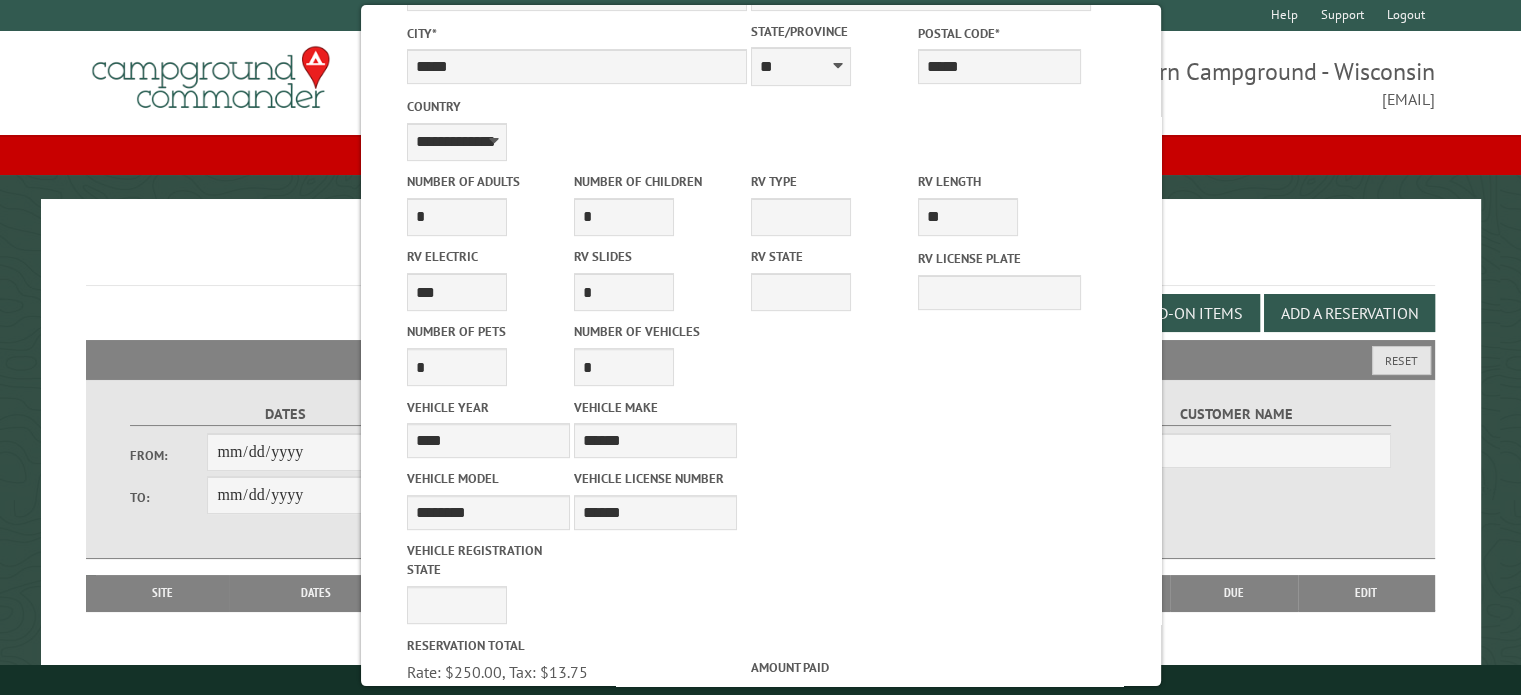 scroll, scrollTop: 646, scrollLeft: 0, axis: vertical 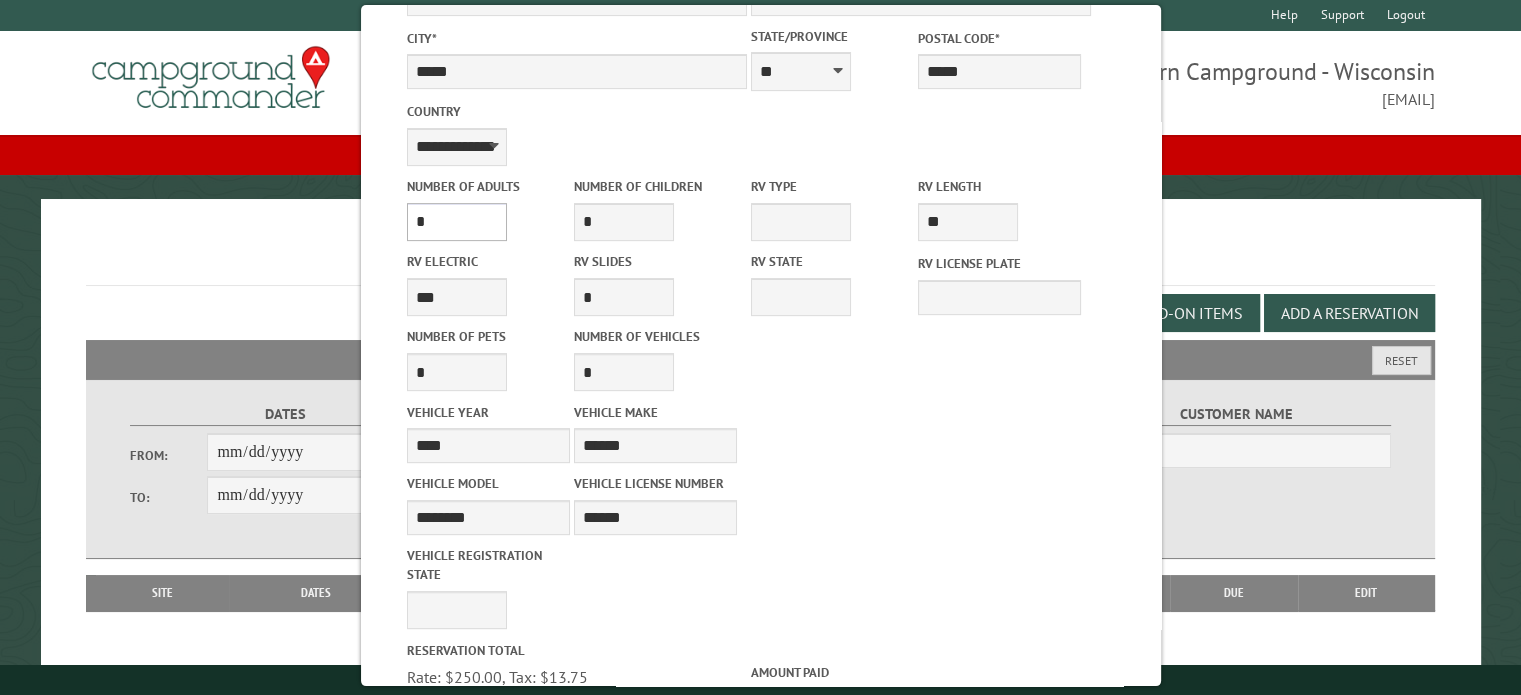 click on "* * * * * * * * * * **" at bounding box center (456, 222) 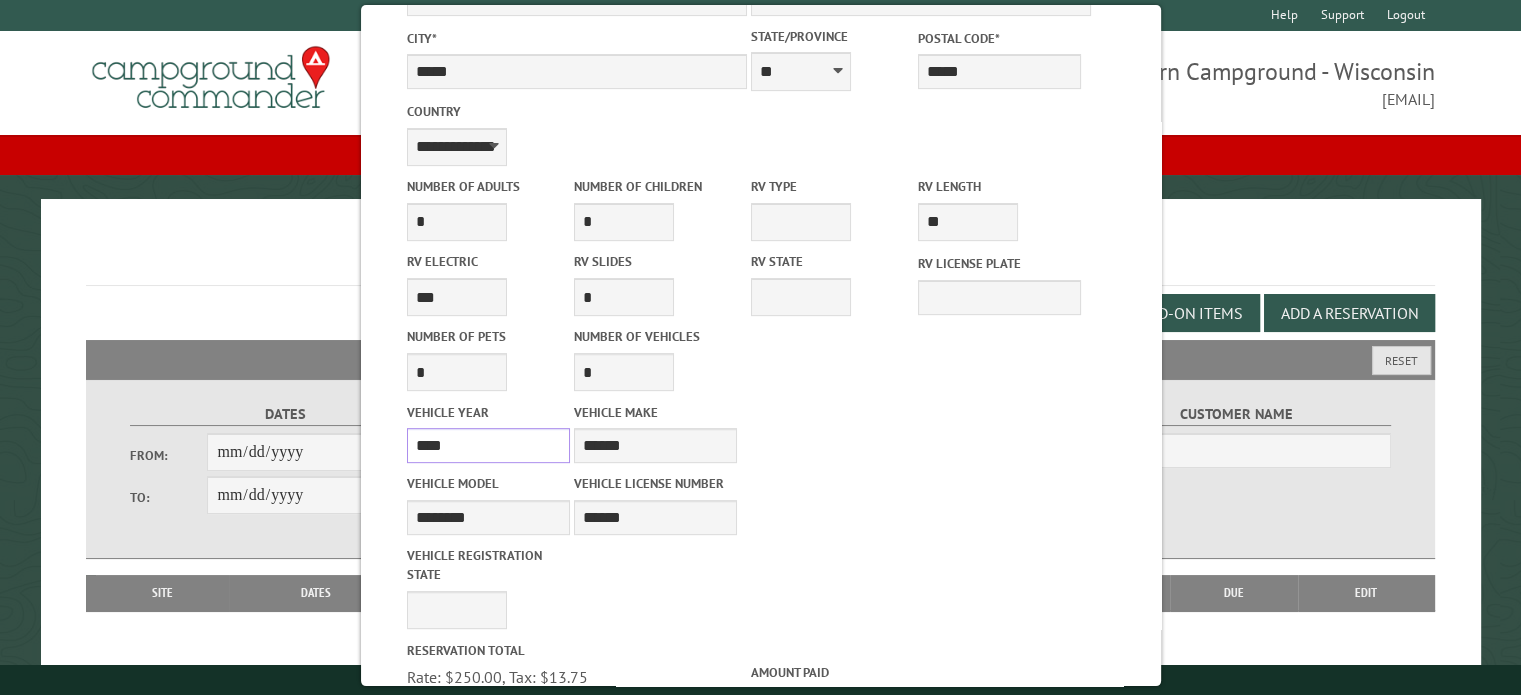 click on "****" at bounding box center [487, 445] 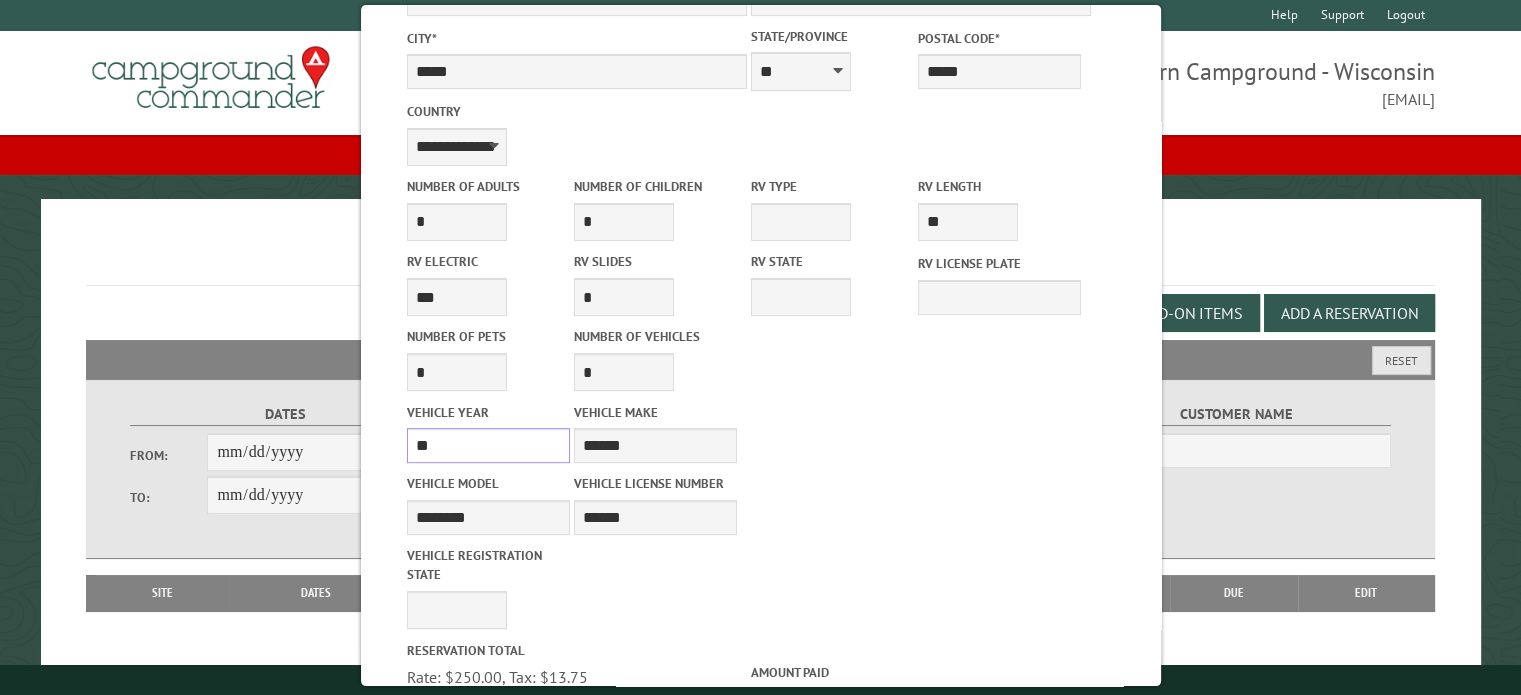type on "*" 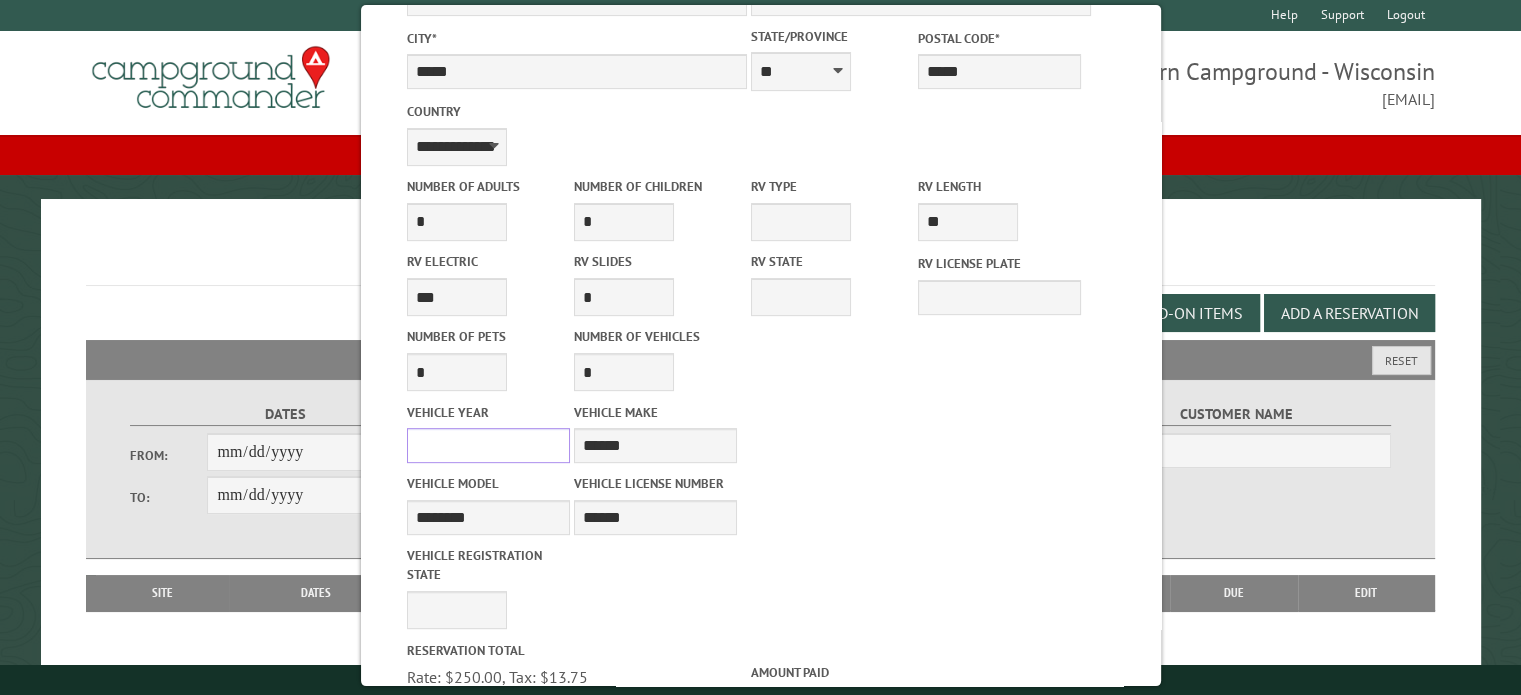 type 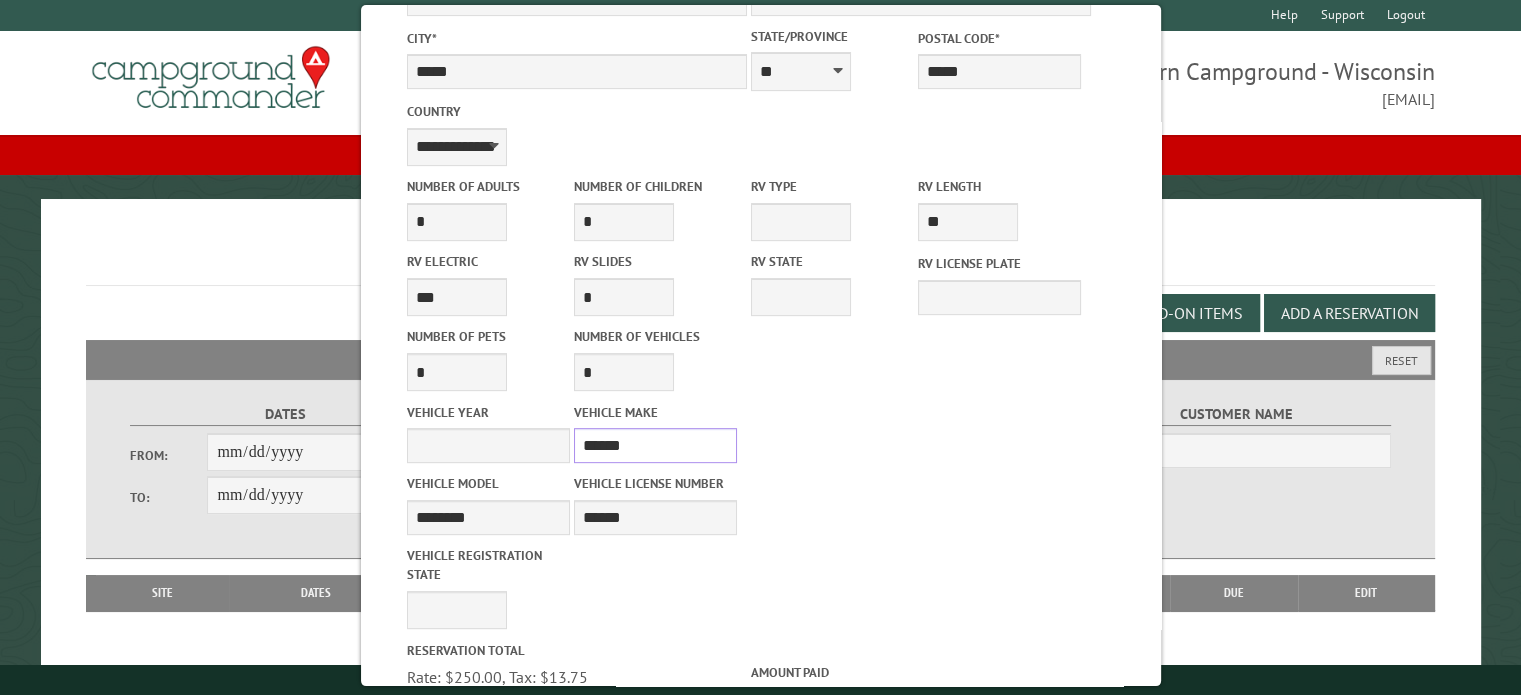 click on "******" at bounding box center (654, 445) 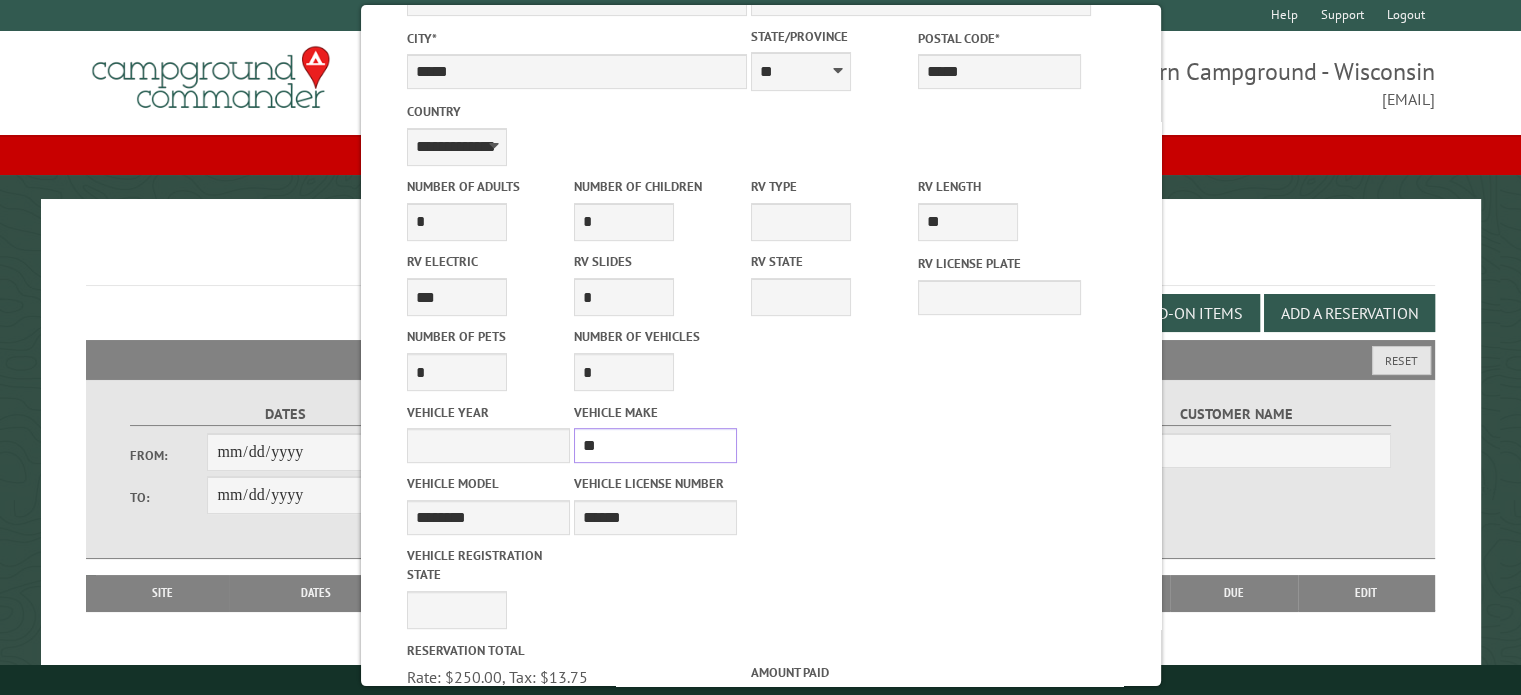 type on "*" 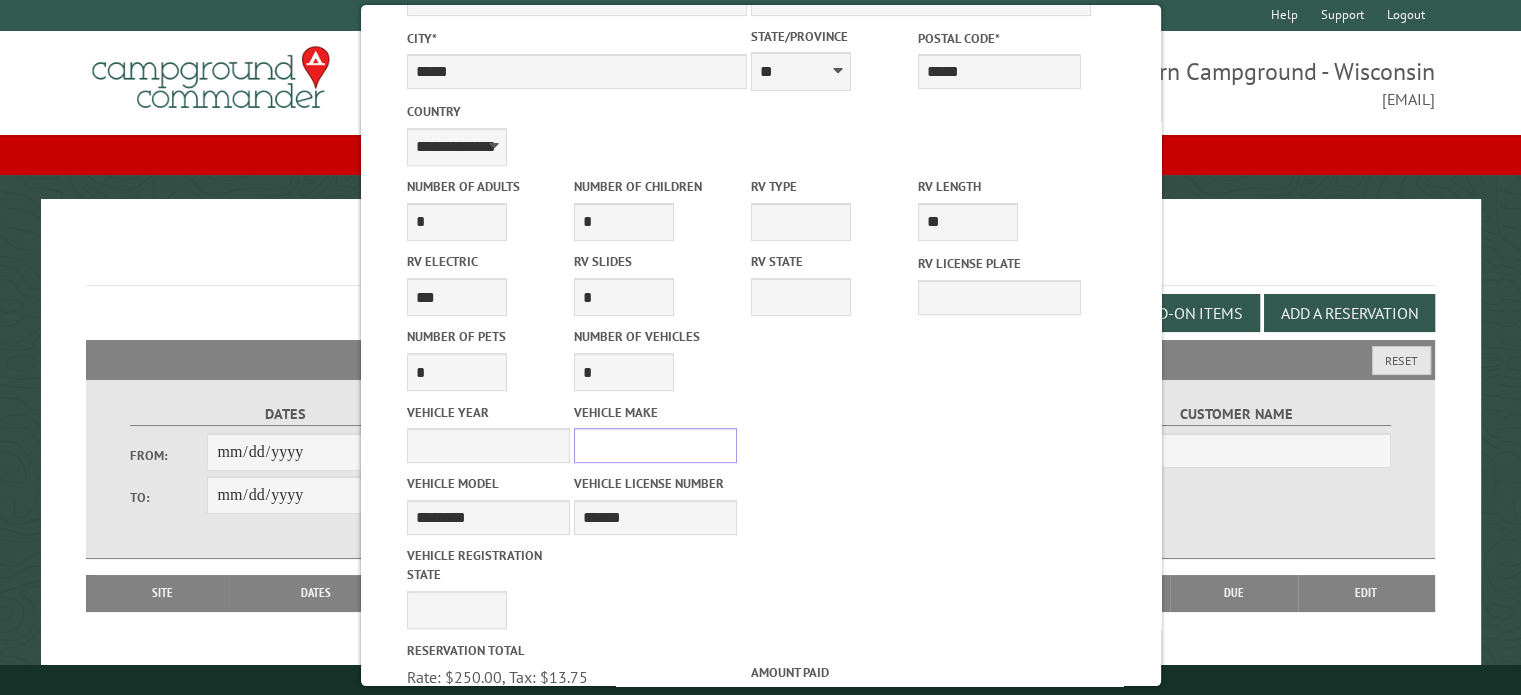 type 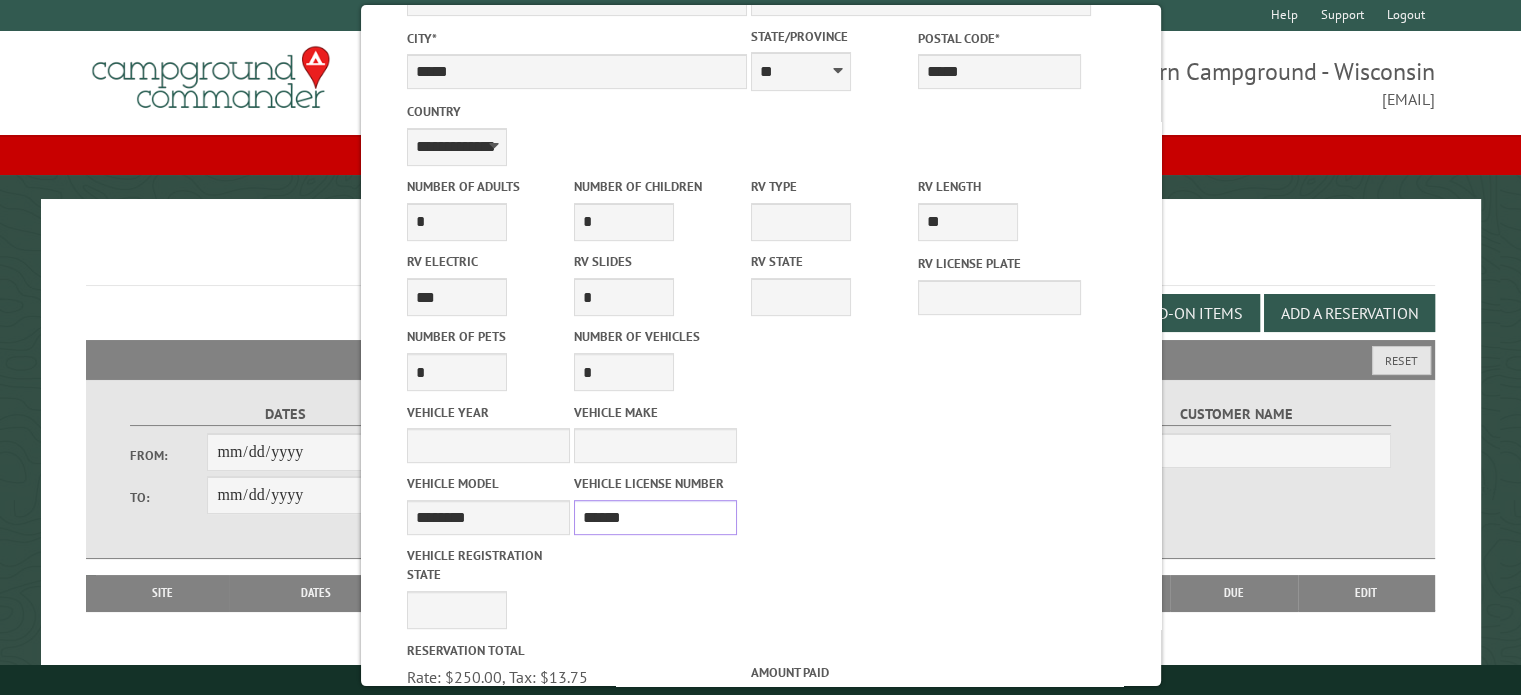 drag, startPoint x: 664, startPoint y: 508, endPoint x: 356, endPoint y: 482, distance: 309.09546 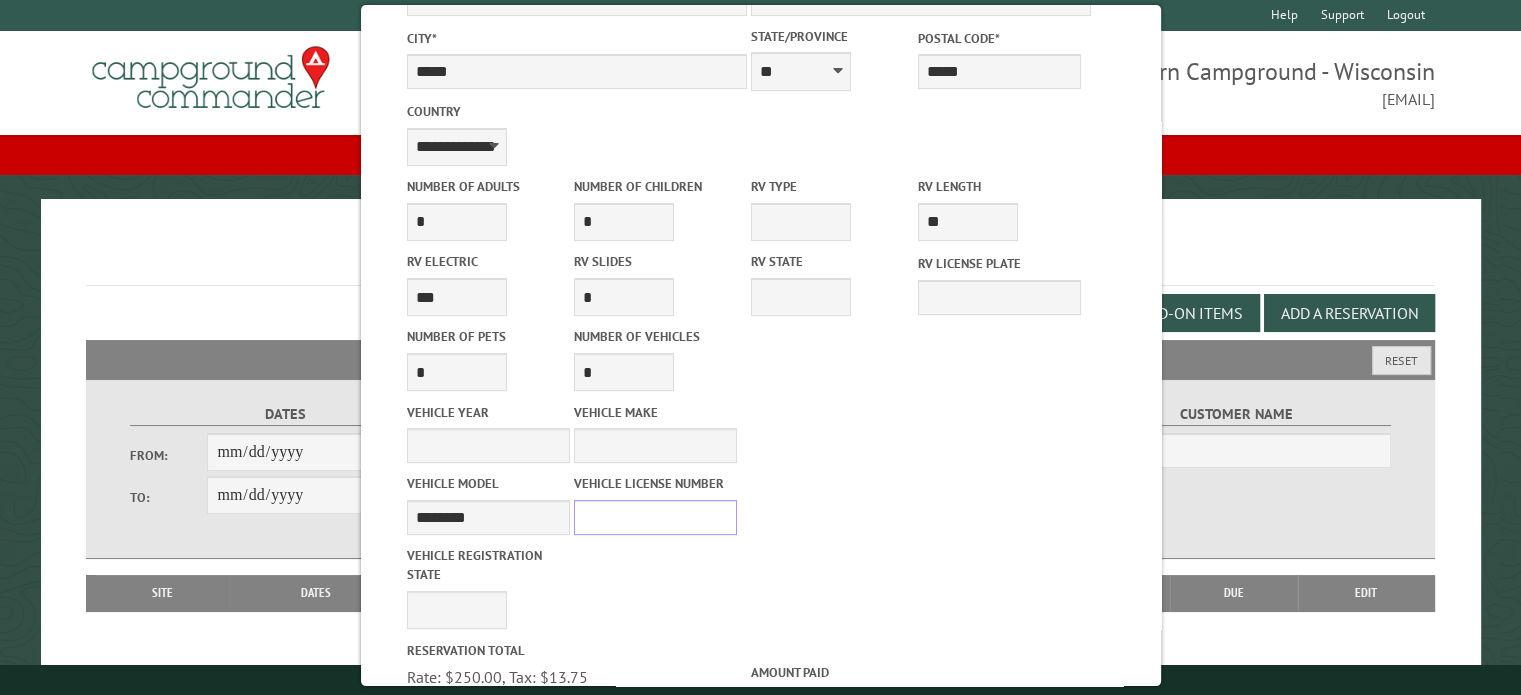 type 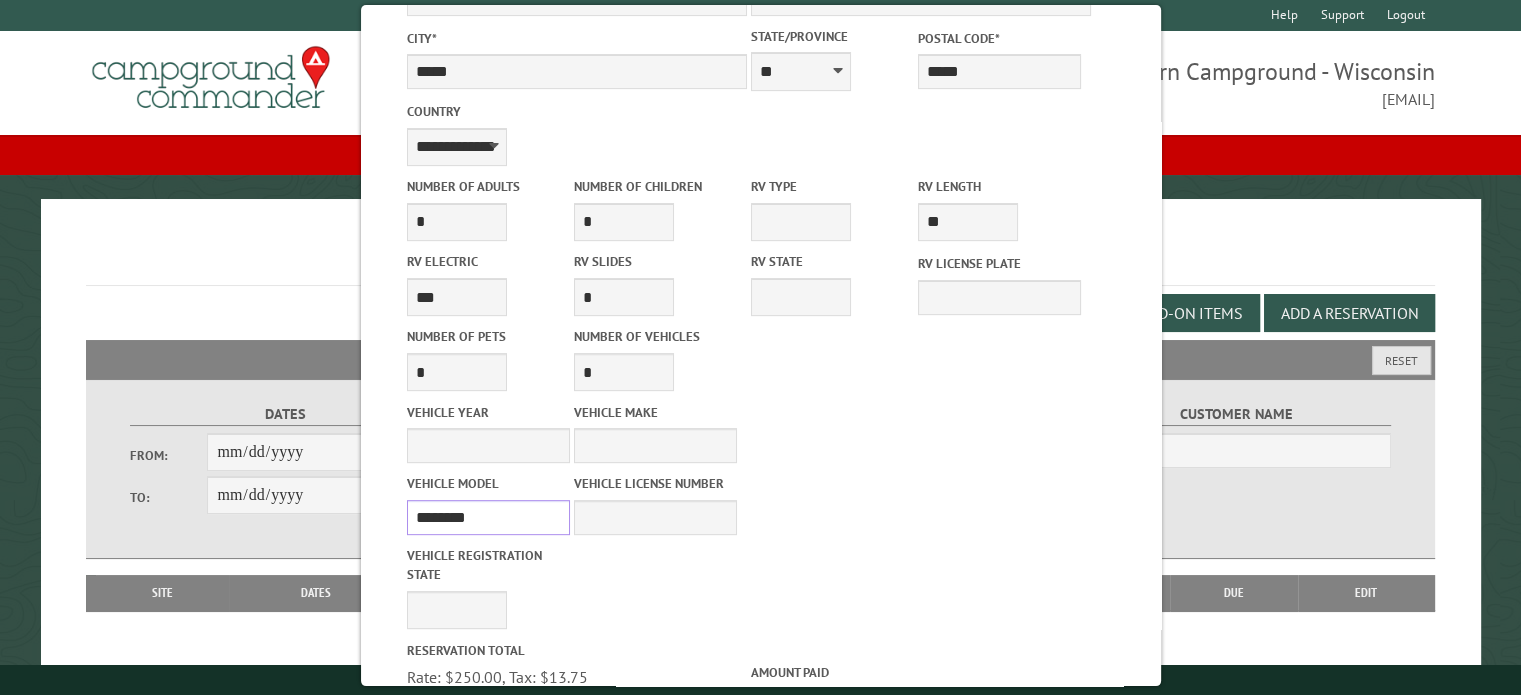 drag, startPoint x: 501, startPoint y: 513, endPoint x: 98, endPoint y: 449, distance: 408.05023 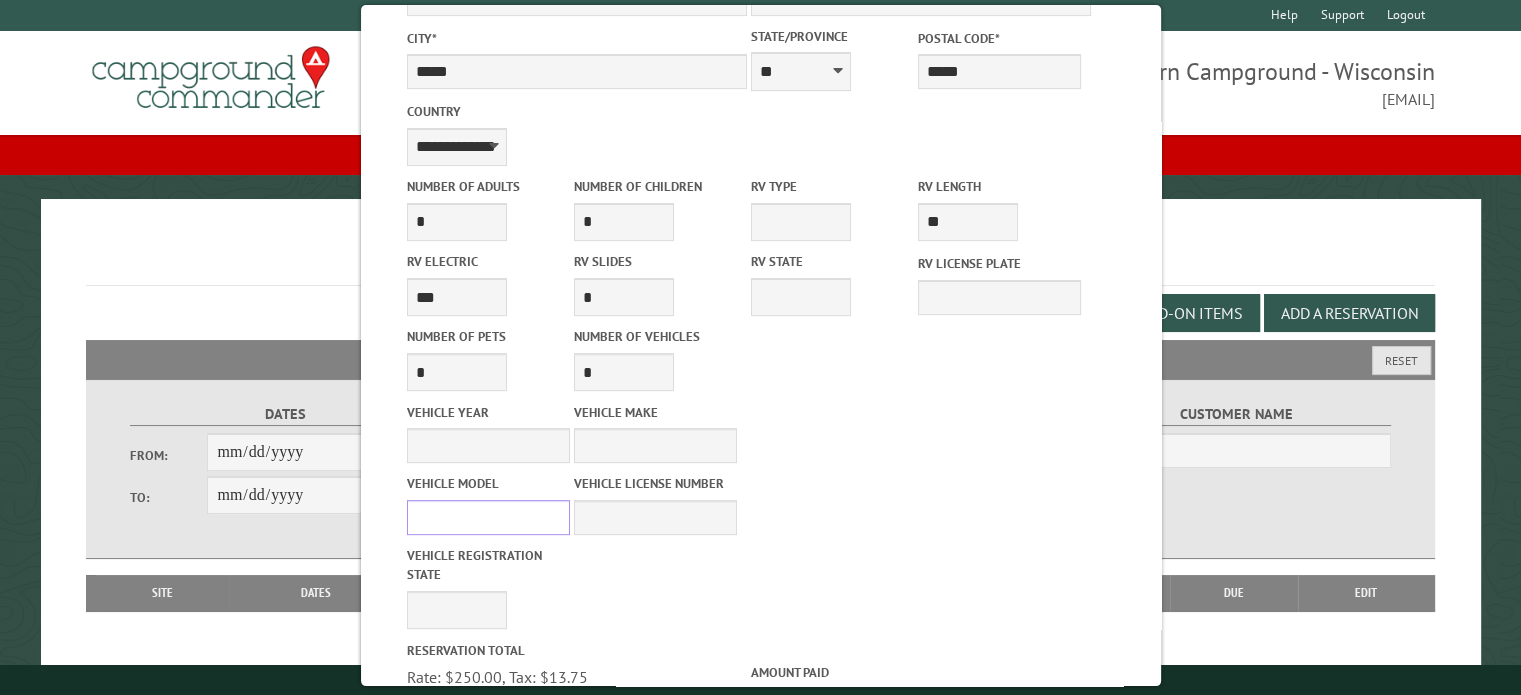 type 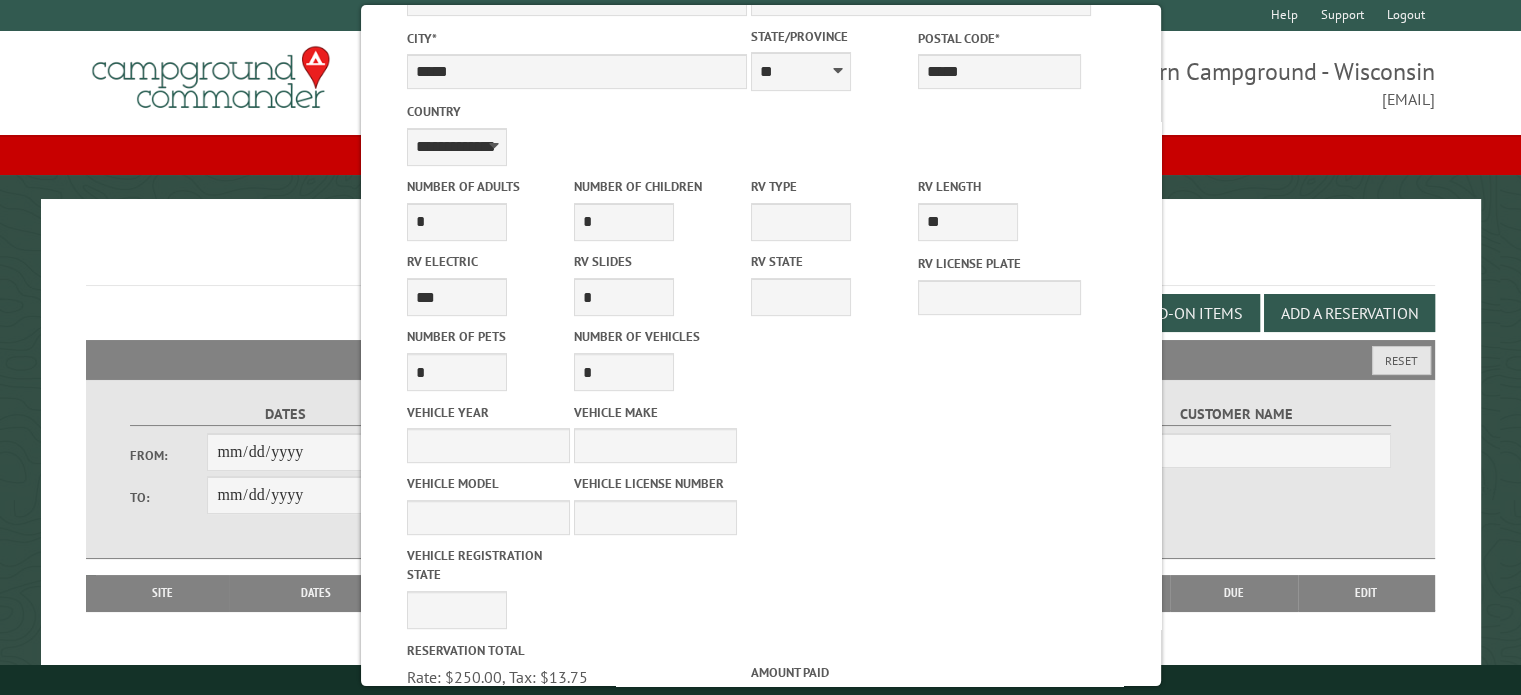 click on "Vehicle Year
Vehicle Make
Vehicle Model
Vehicle License Number
Vehicle Registration state
** ** ** ** ** ** ** ** ** ** ** ** ** ** ** ** ** ** ** ** ** ** ** ** ** ** ** ** ** ** ** ** ** ** ** ** ** ** ** ** ** ** ** ** ** ** ** ** ** ** ** ** ** ** ** ** ** ** ** ** ** ** ** **" at bounding box center [760, 515] 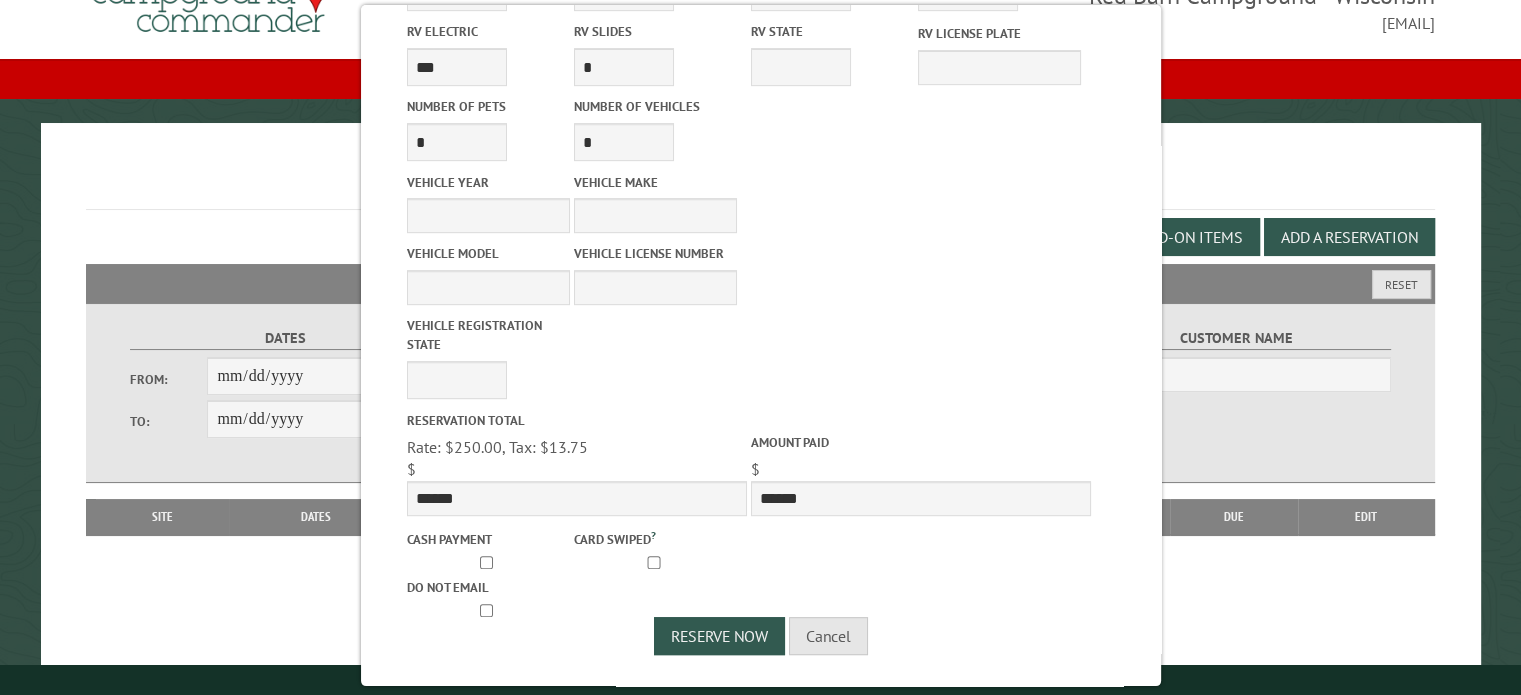 scroll, scrollTop: 79, scrollLeft: 0, axis: vertical 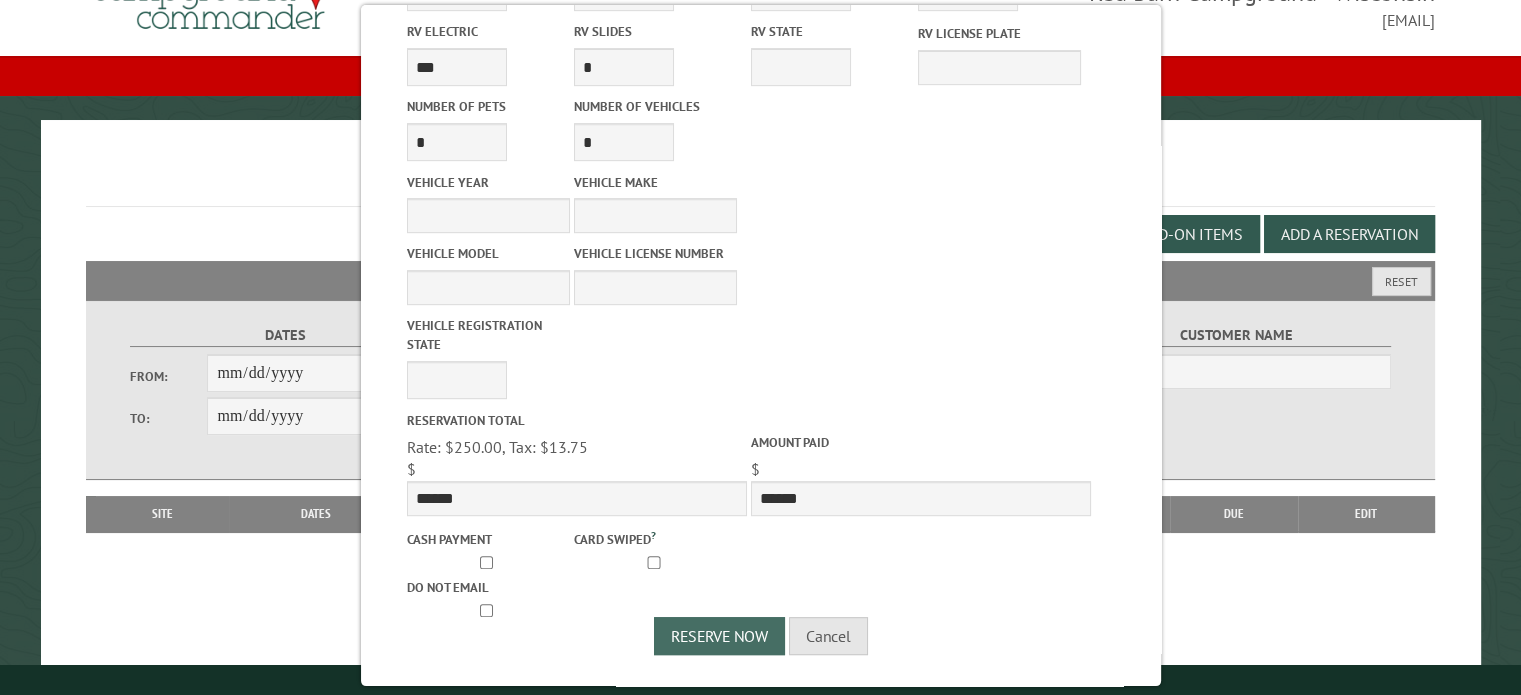 click on "Reserve Now" at bounding box center [719, 636] 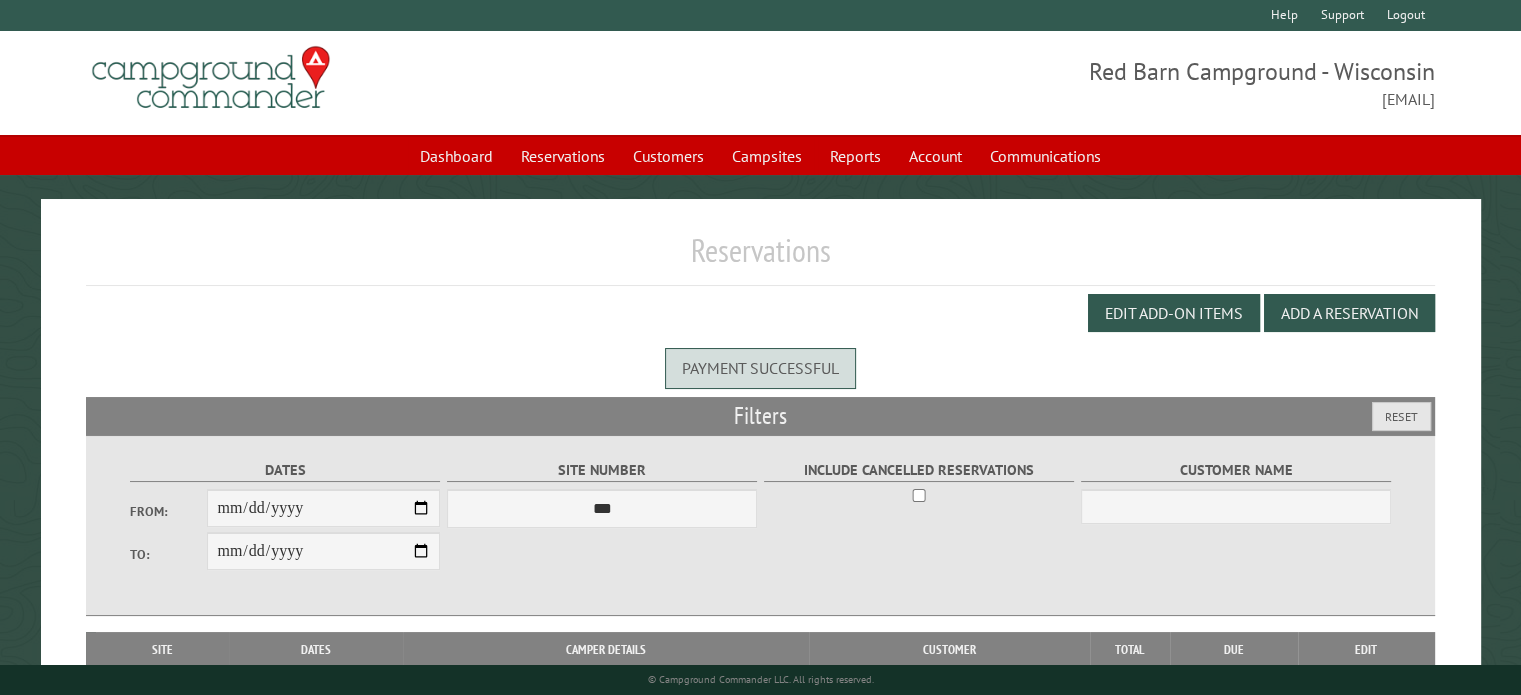 scroll, scrollTop: 108, scrollLeft: 0, axis: vertical 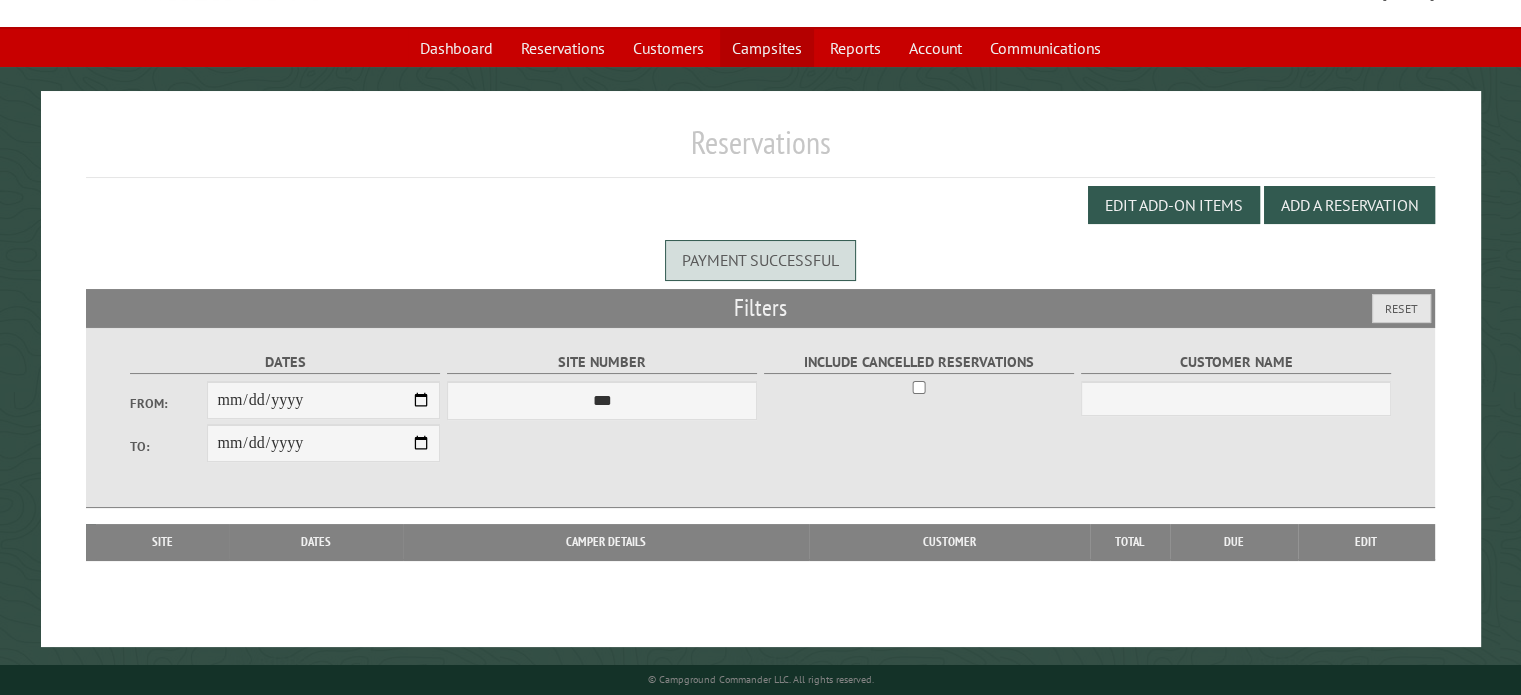click on "Campsites" at bounding box center [767, 48] 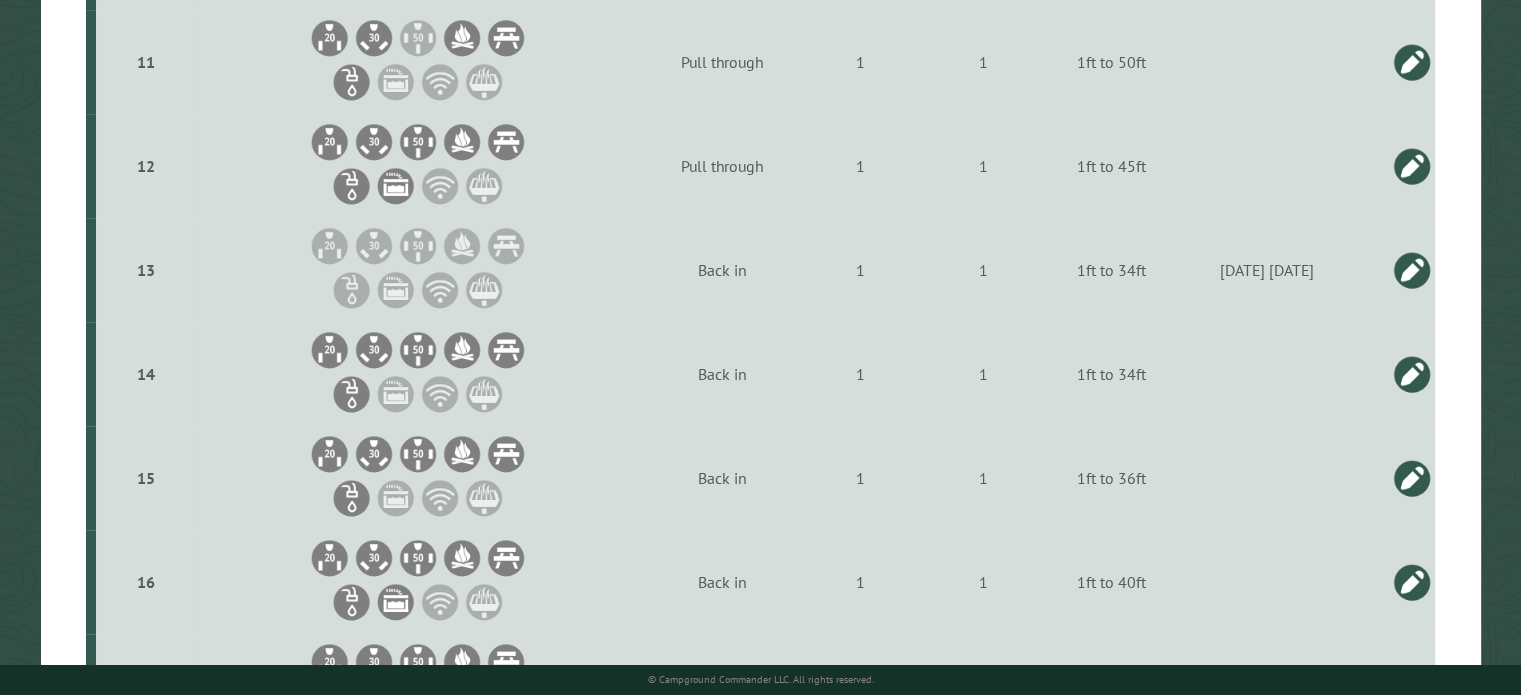 scroll, scrollTop: 1534, scrollLeft: 0, axis: vertical 